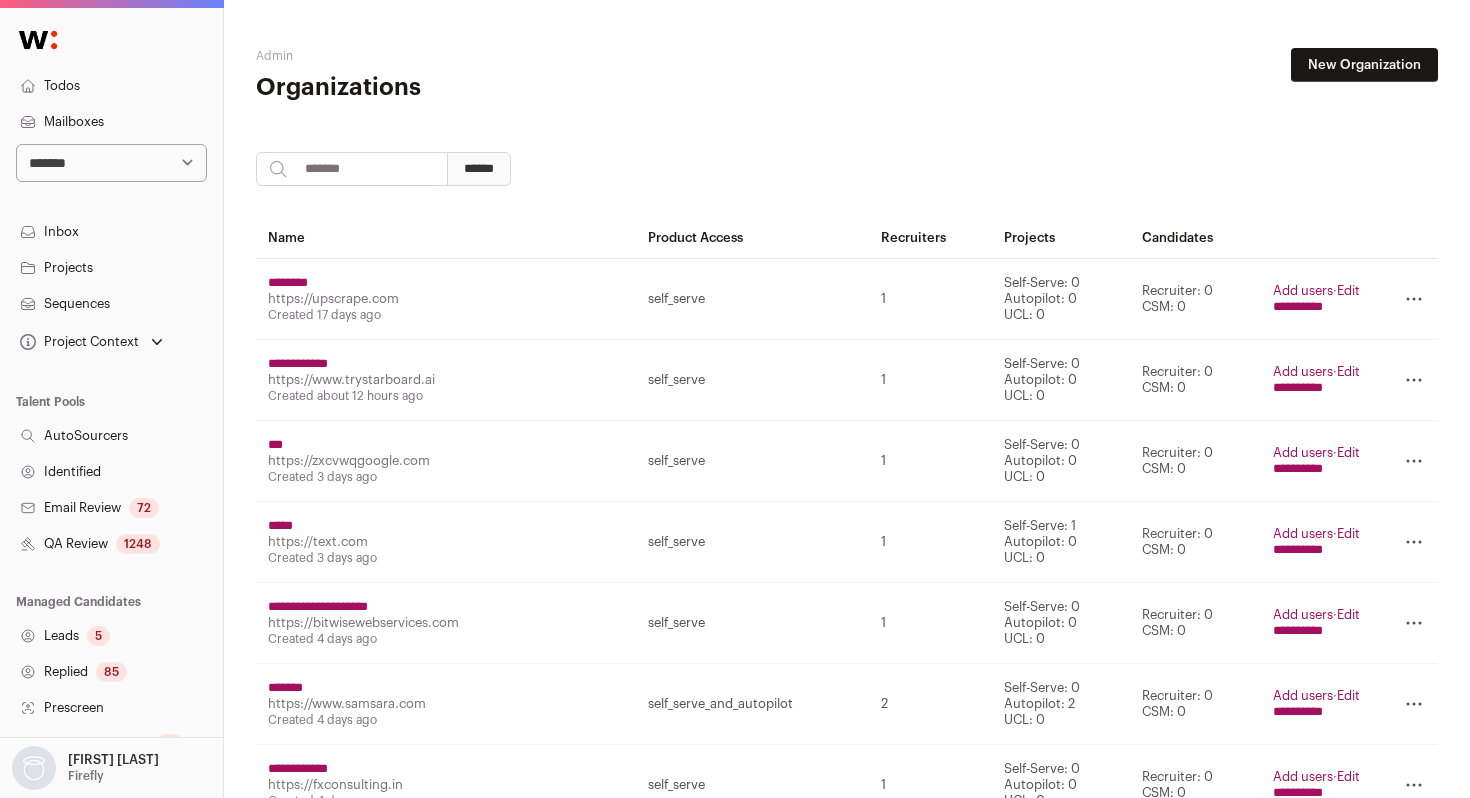 scroll, scrollTop: 0, scrollLeft: 0, axis: both 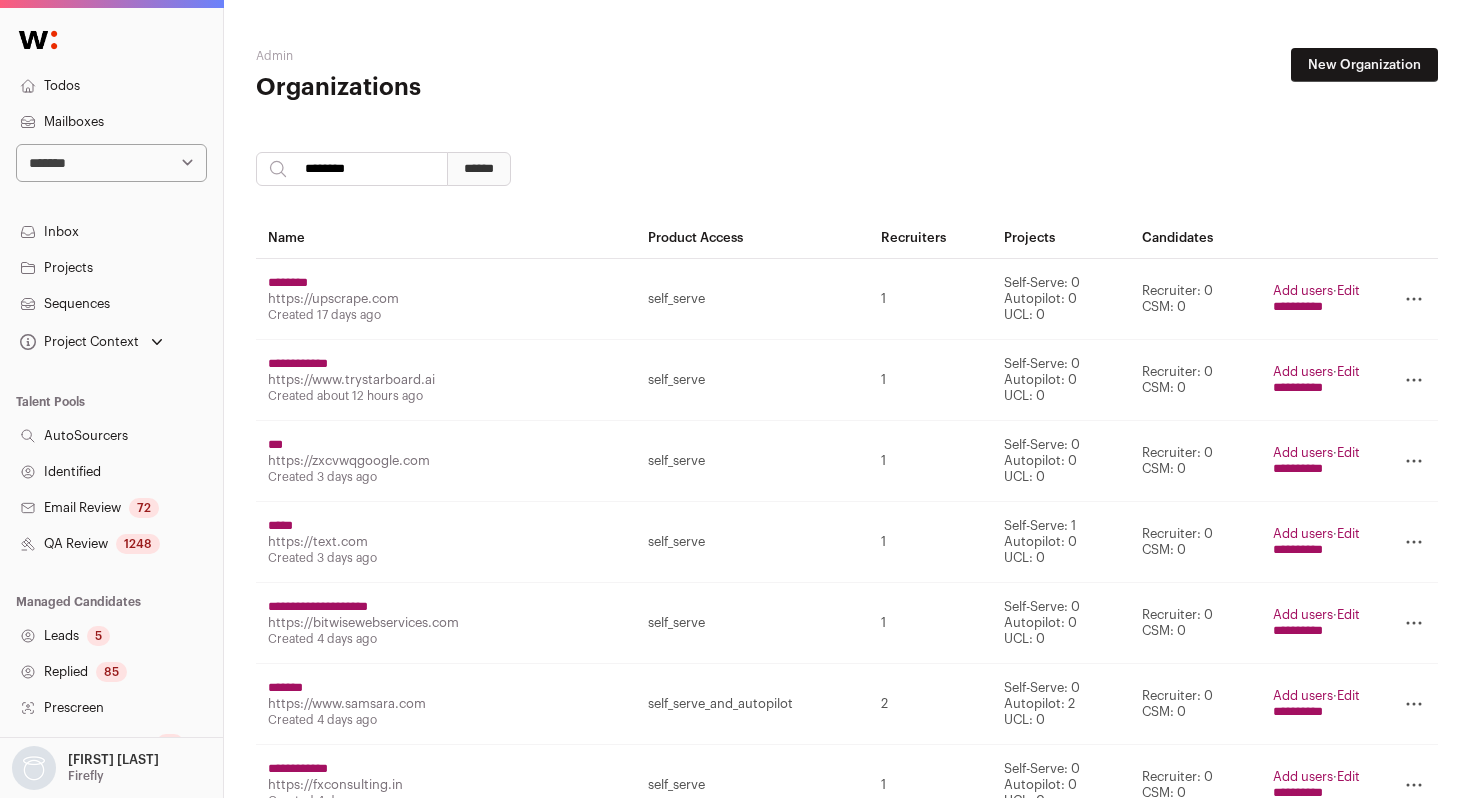 type on "********" 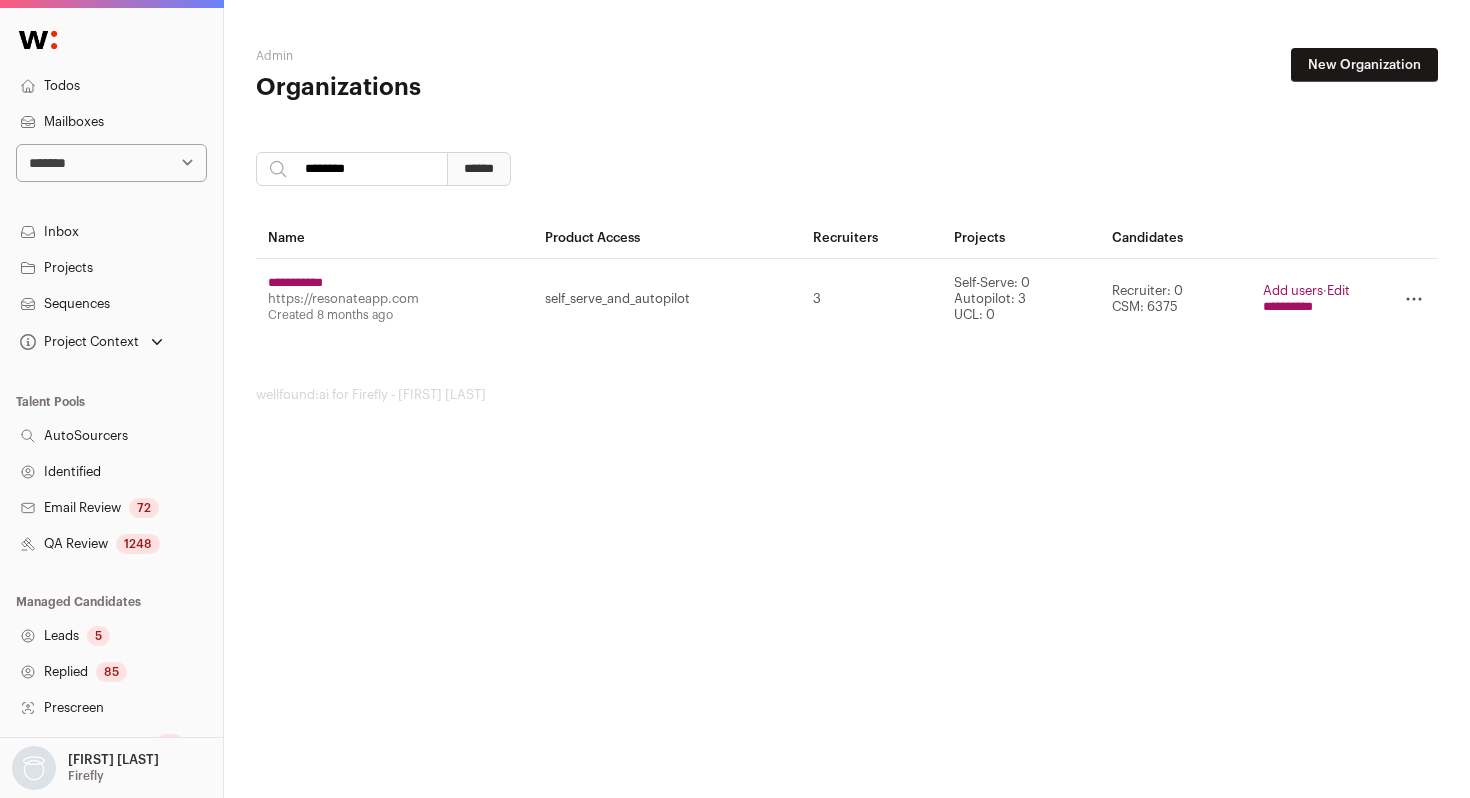 click on "**********" at bounding box center [295, 283] 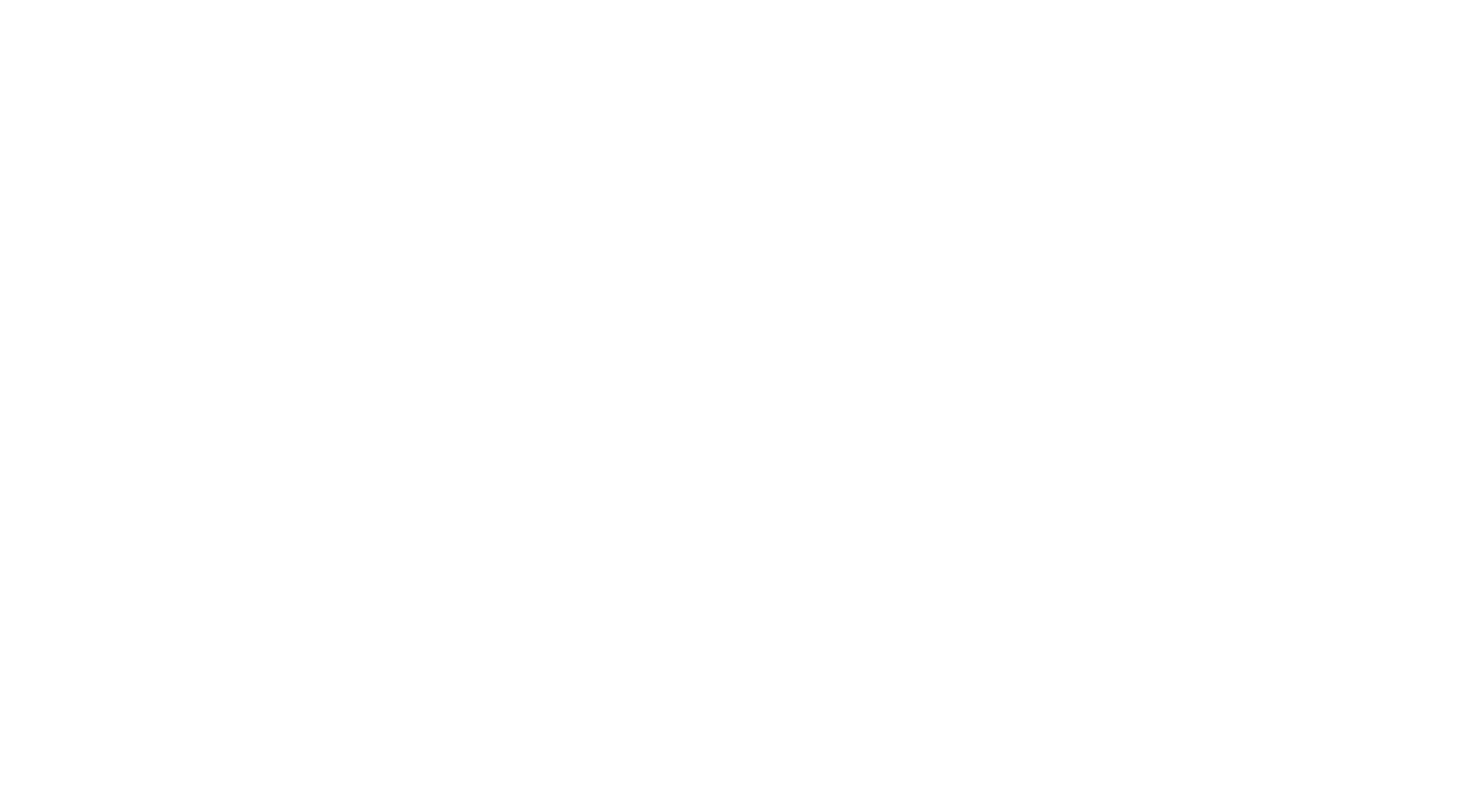 scroll, scrollTop: 0, scrollLeft: 0, axis: both 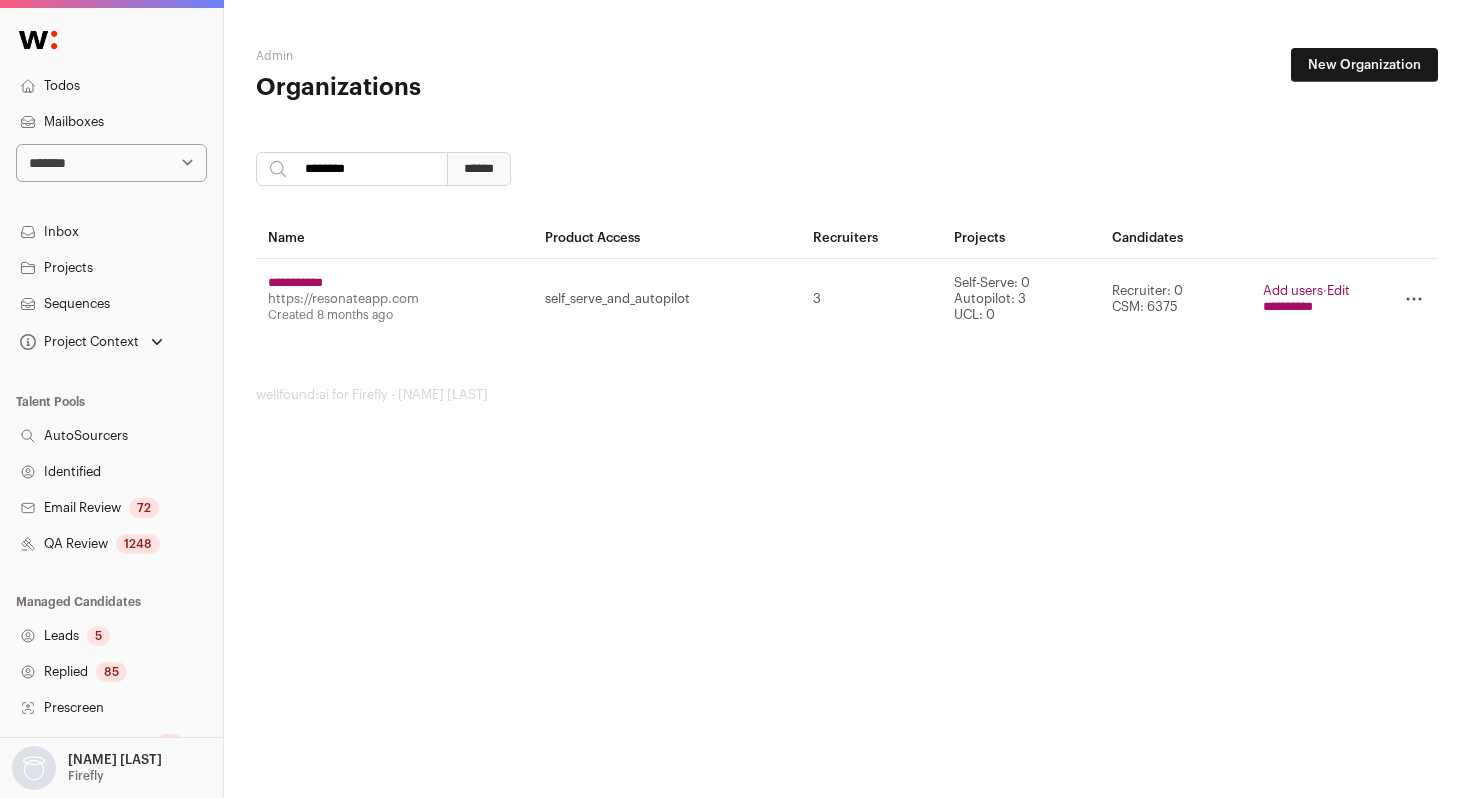 click at bounding box center (38, 40) 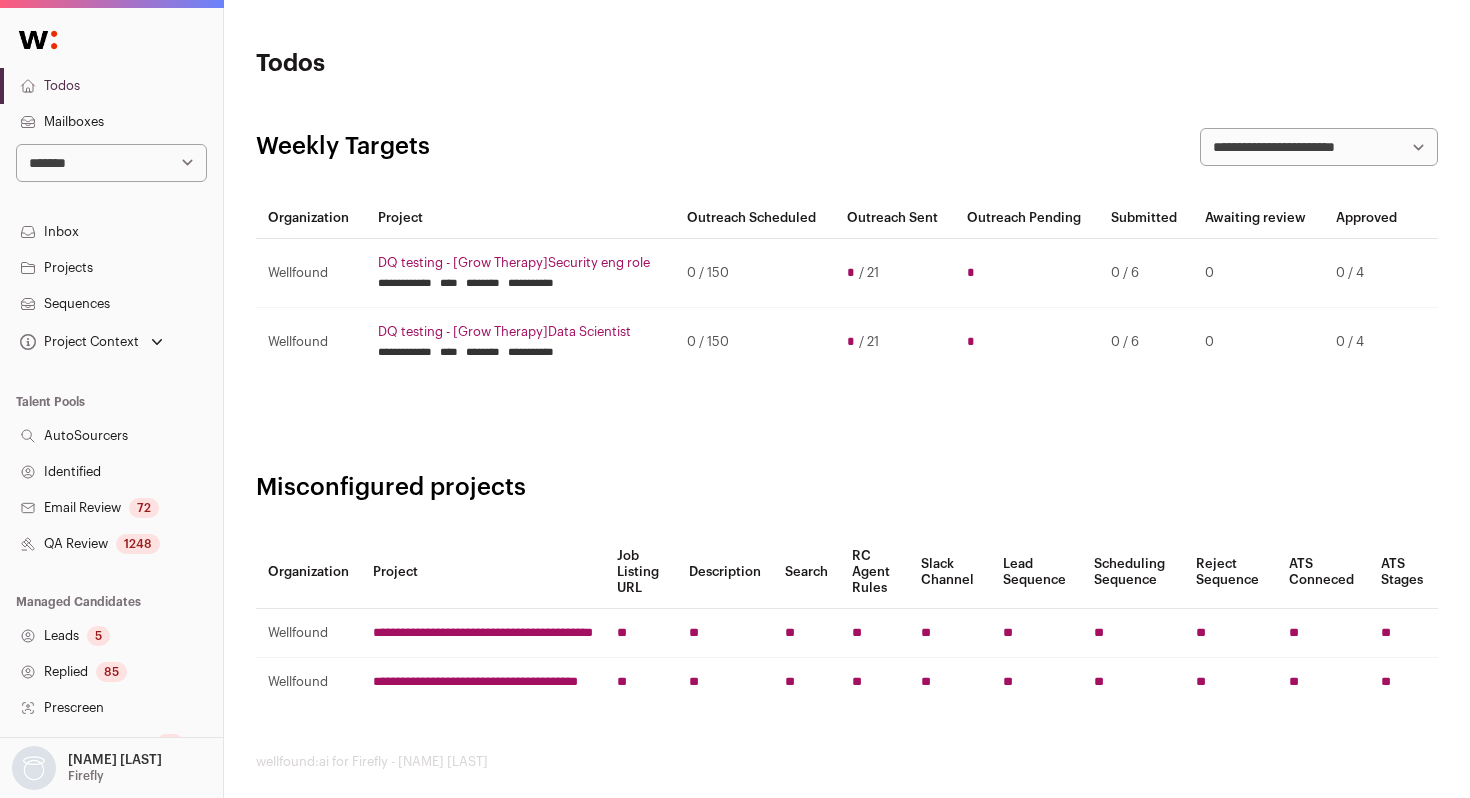 click on "**********" at bounding box center (111, 163) 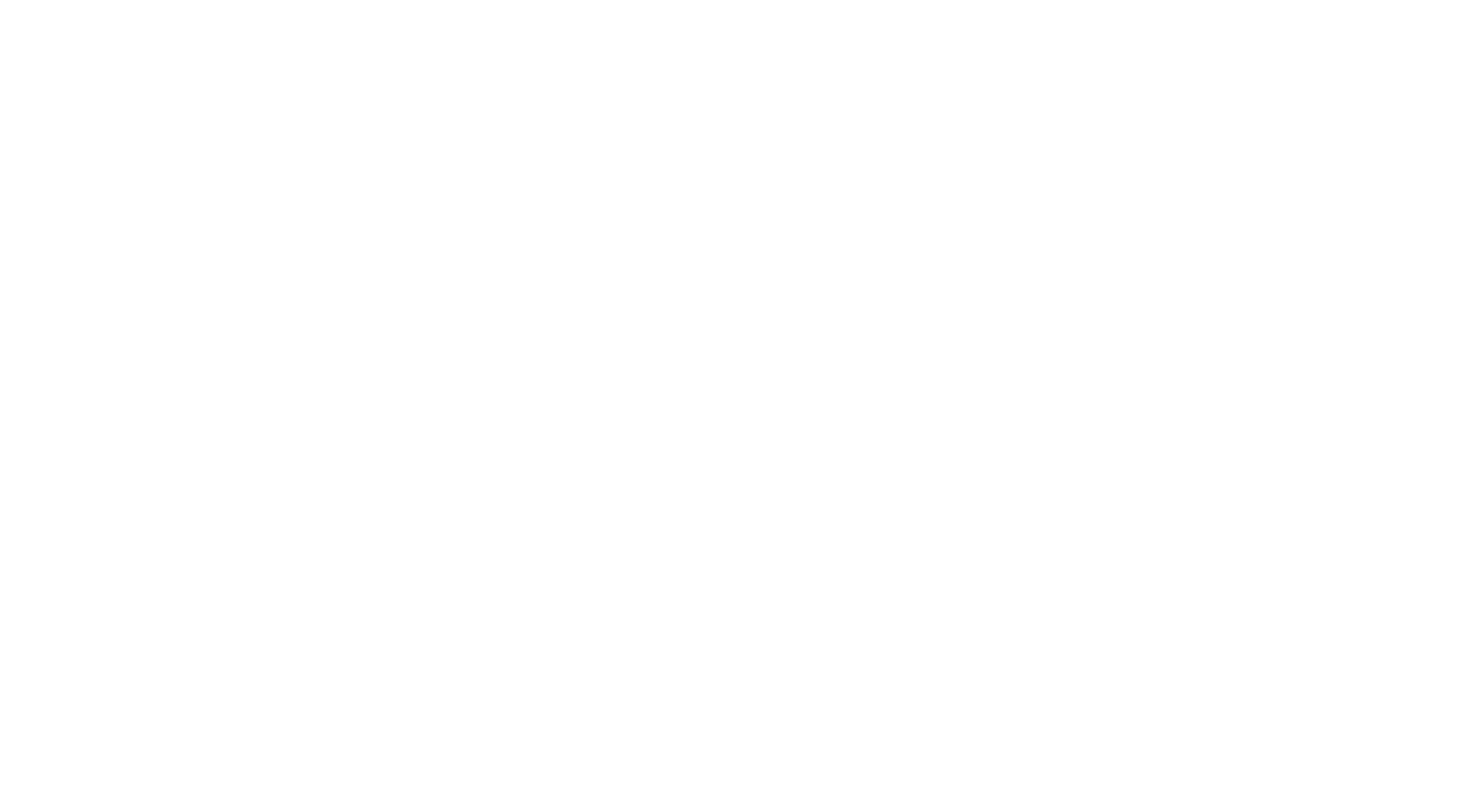 scroll, scrollTop: 0, scrollLeft: 0, axis: both 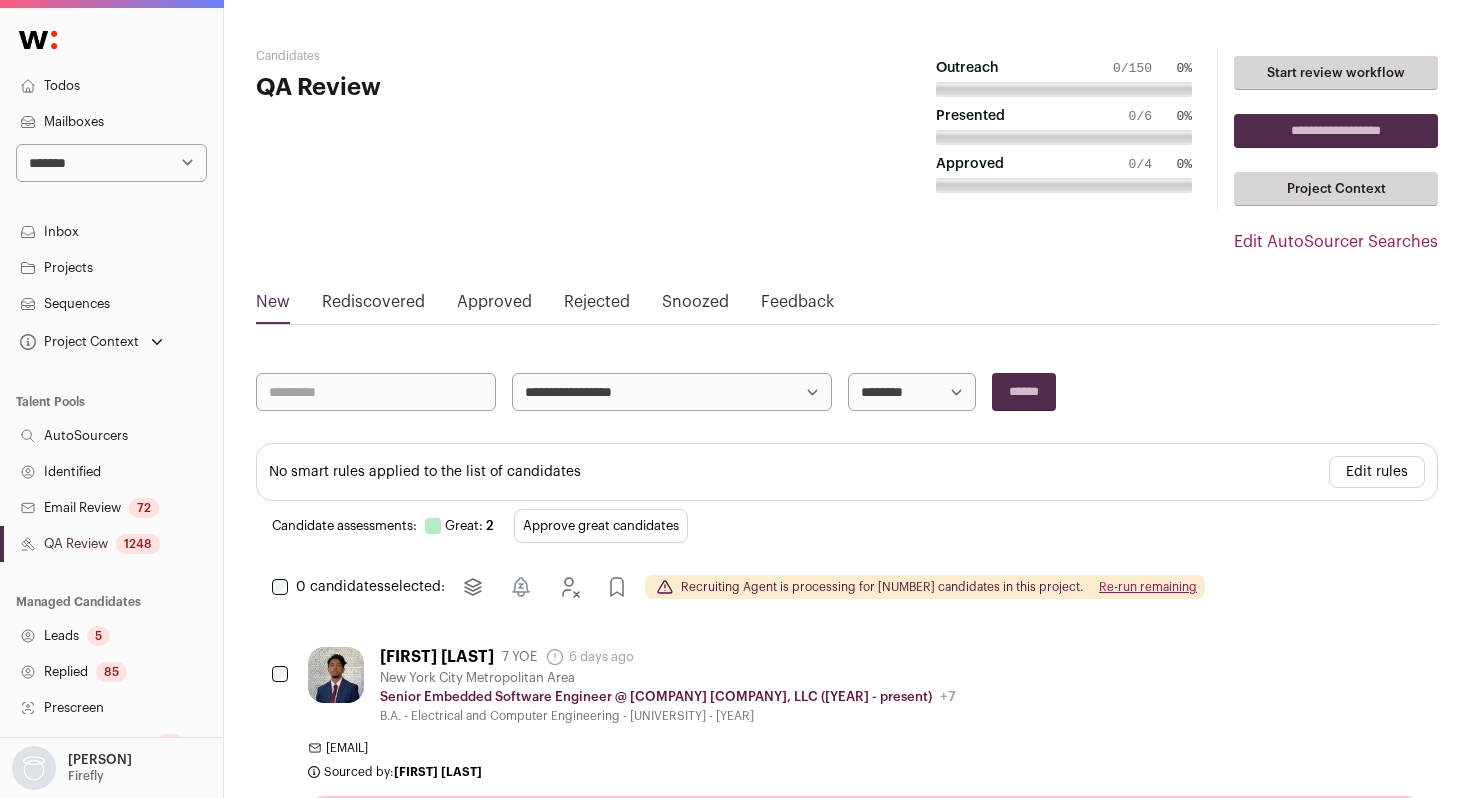 click on "QA Review
[NUMBER]" at bounding box center [111, 544] 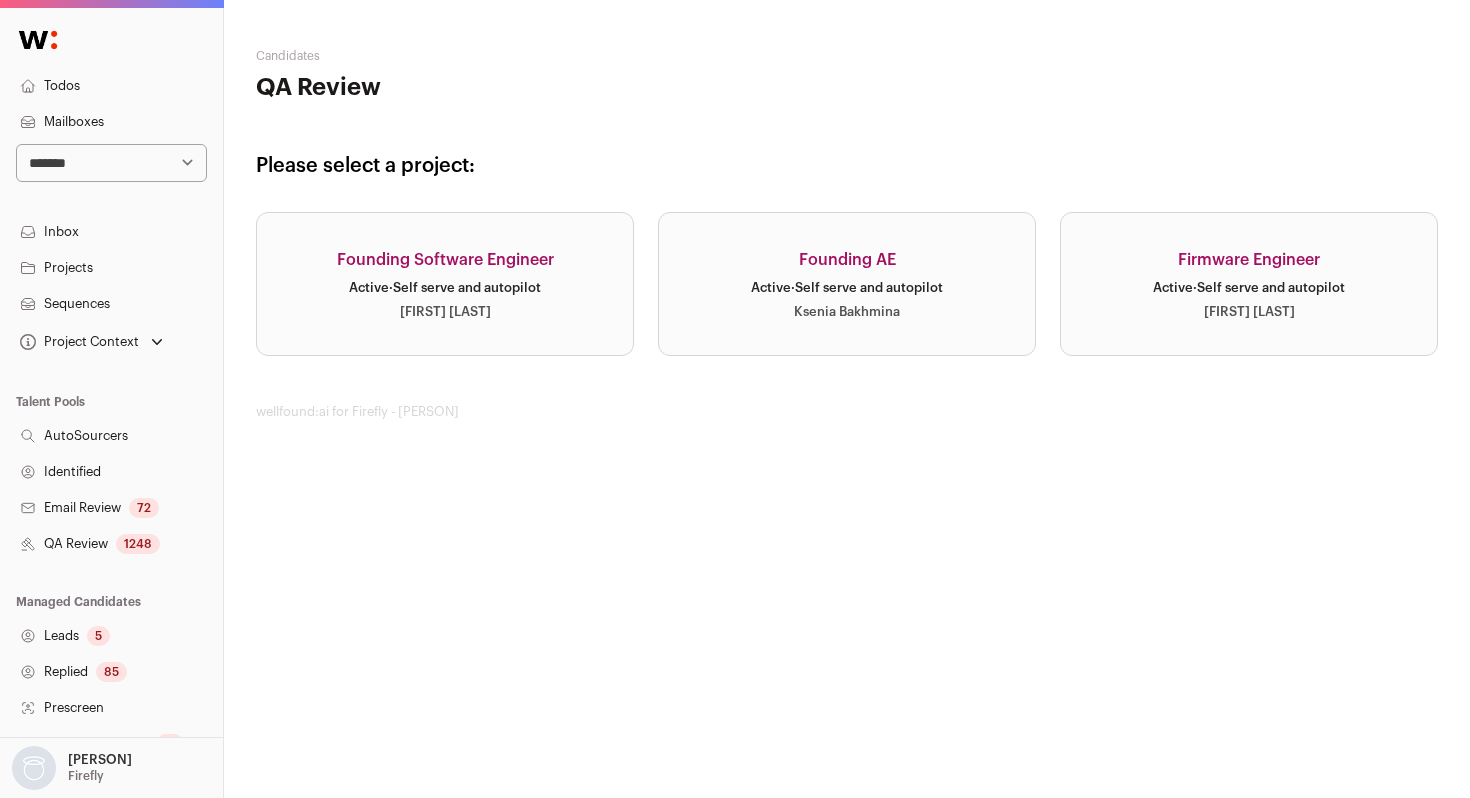 click on "Firmware Engineer" at bounding box center [1249, 260] 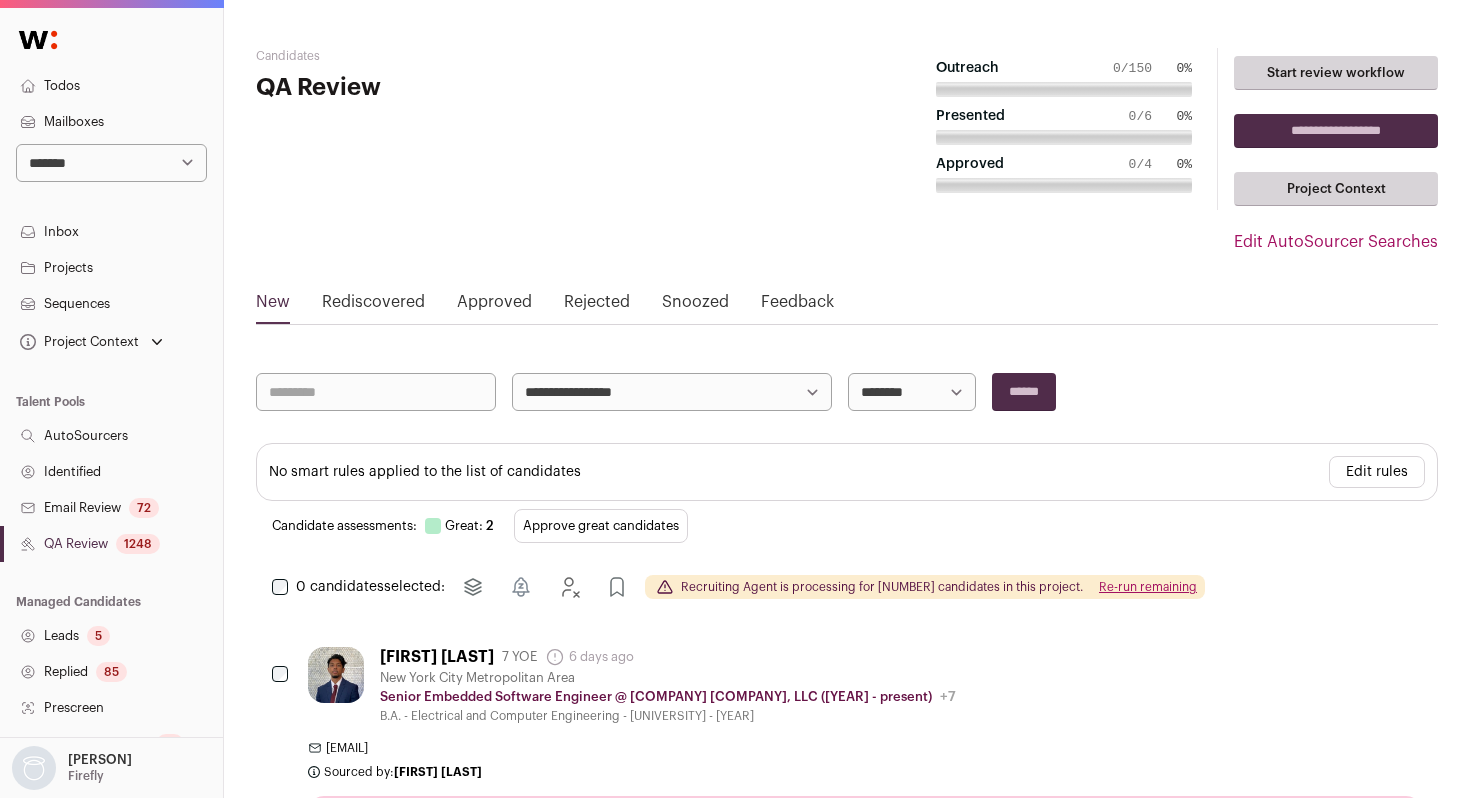 click on "Identified" at bounding box center [111, 472] 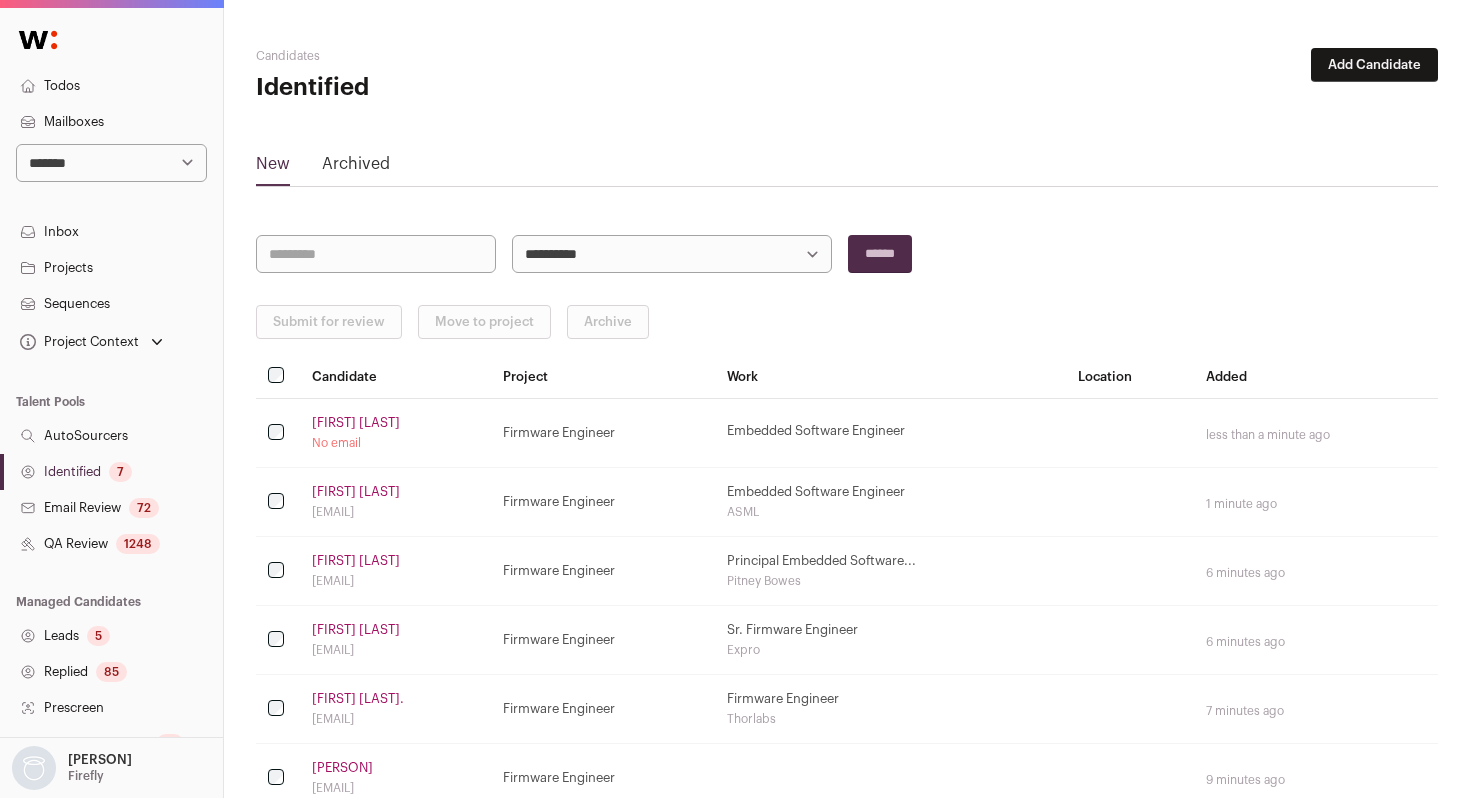 click on "Identified
[NUMBER]" at bounding box center [111, 472] 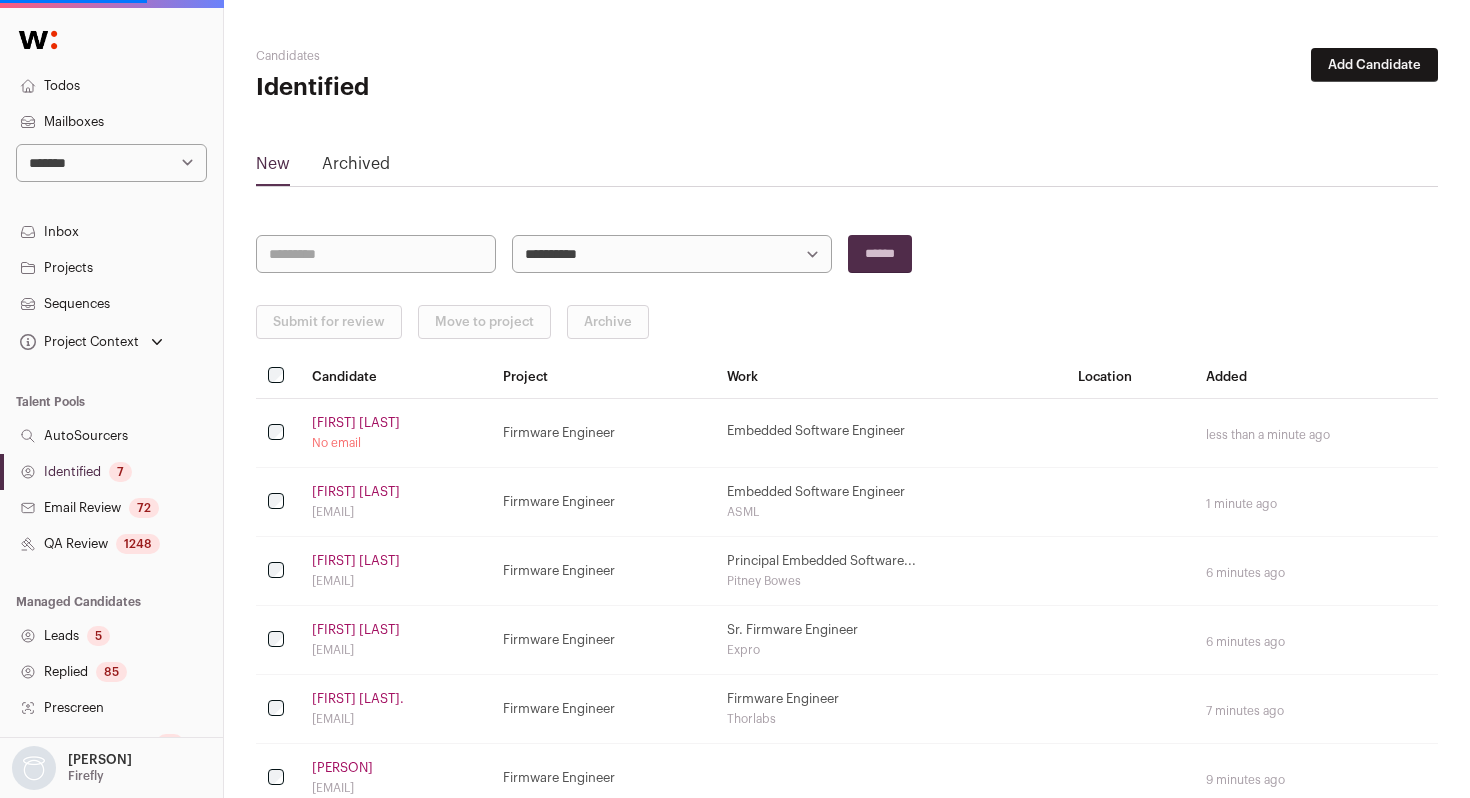 click on "Identified
[NUMBER]" at bounding box center (111, 472) 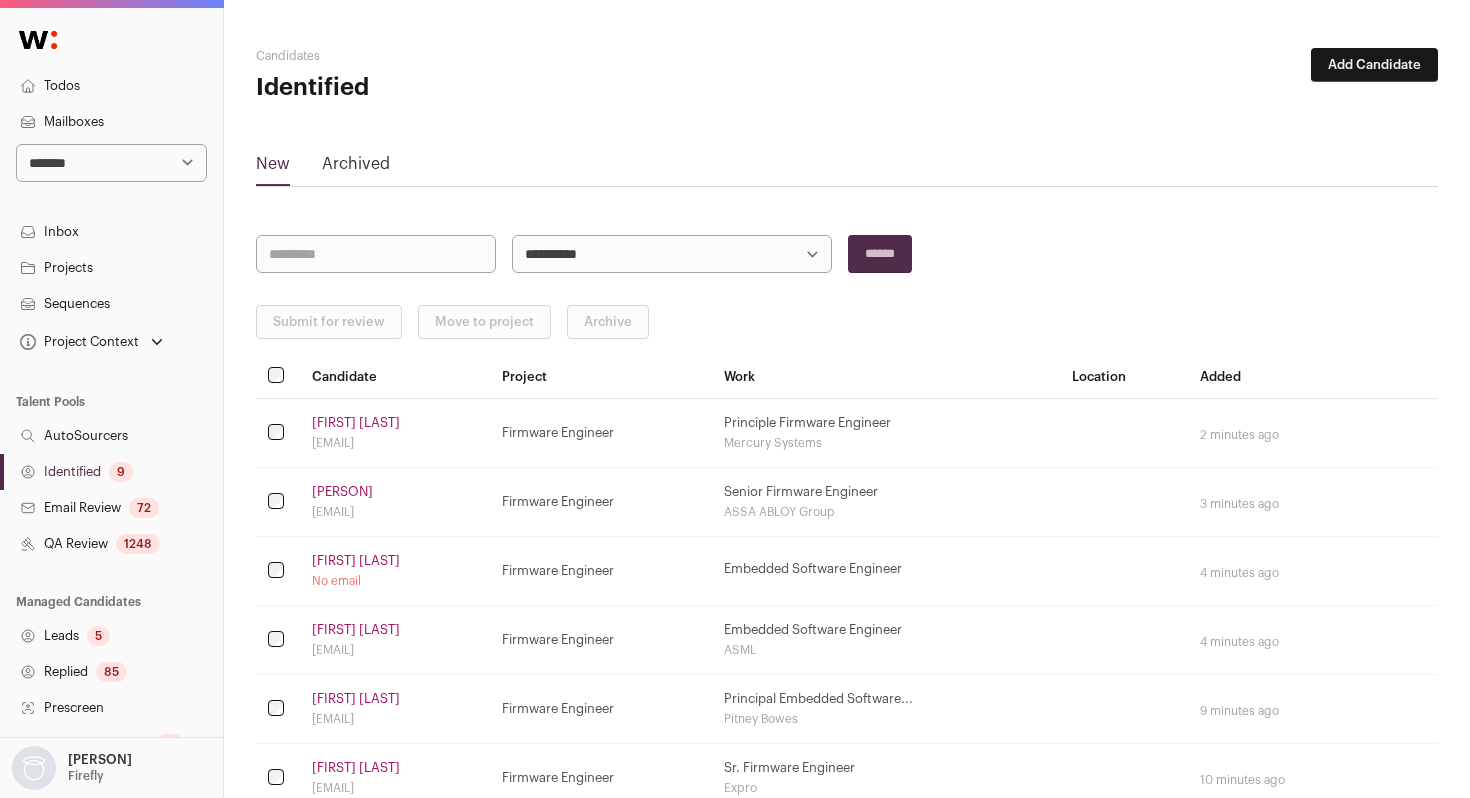 click on "Identified
9" at bounding box center (111, 472) 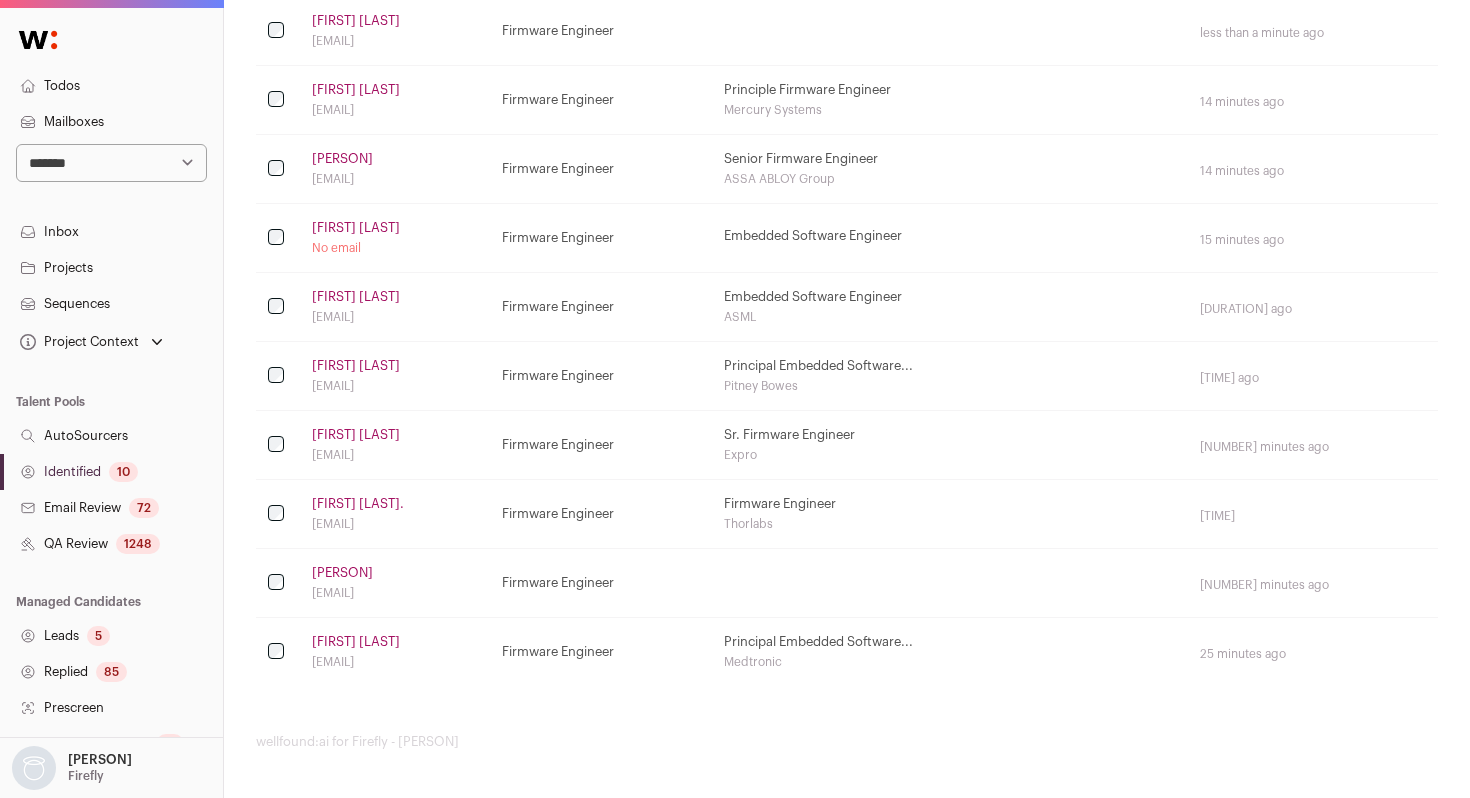 scroll, scrollTop: 0, scrollLeft: 0, axis: both 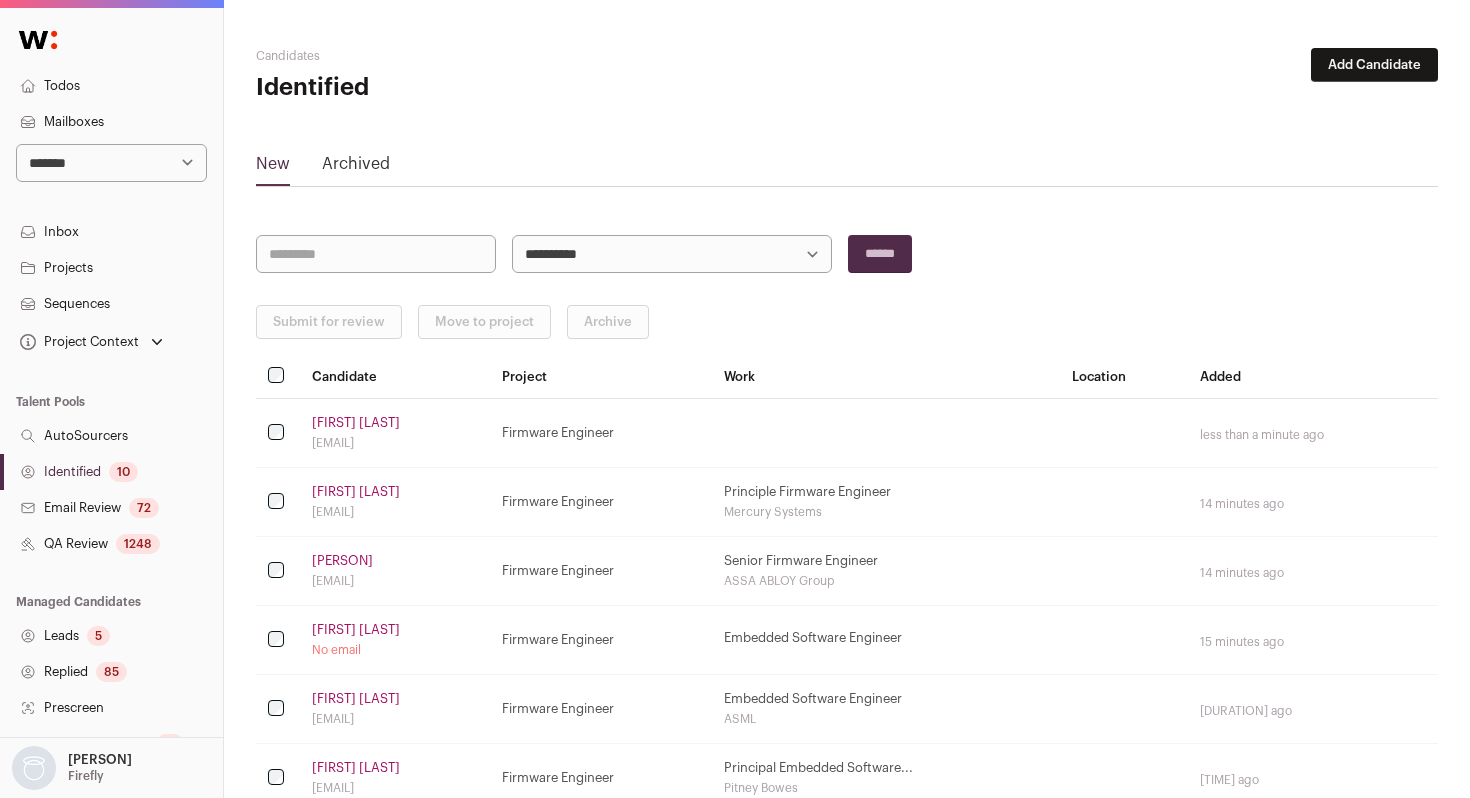 click on "Identified
[NUMBER]" at bounding box center [111, 472] 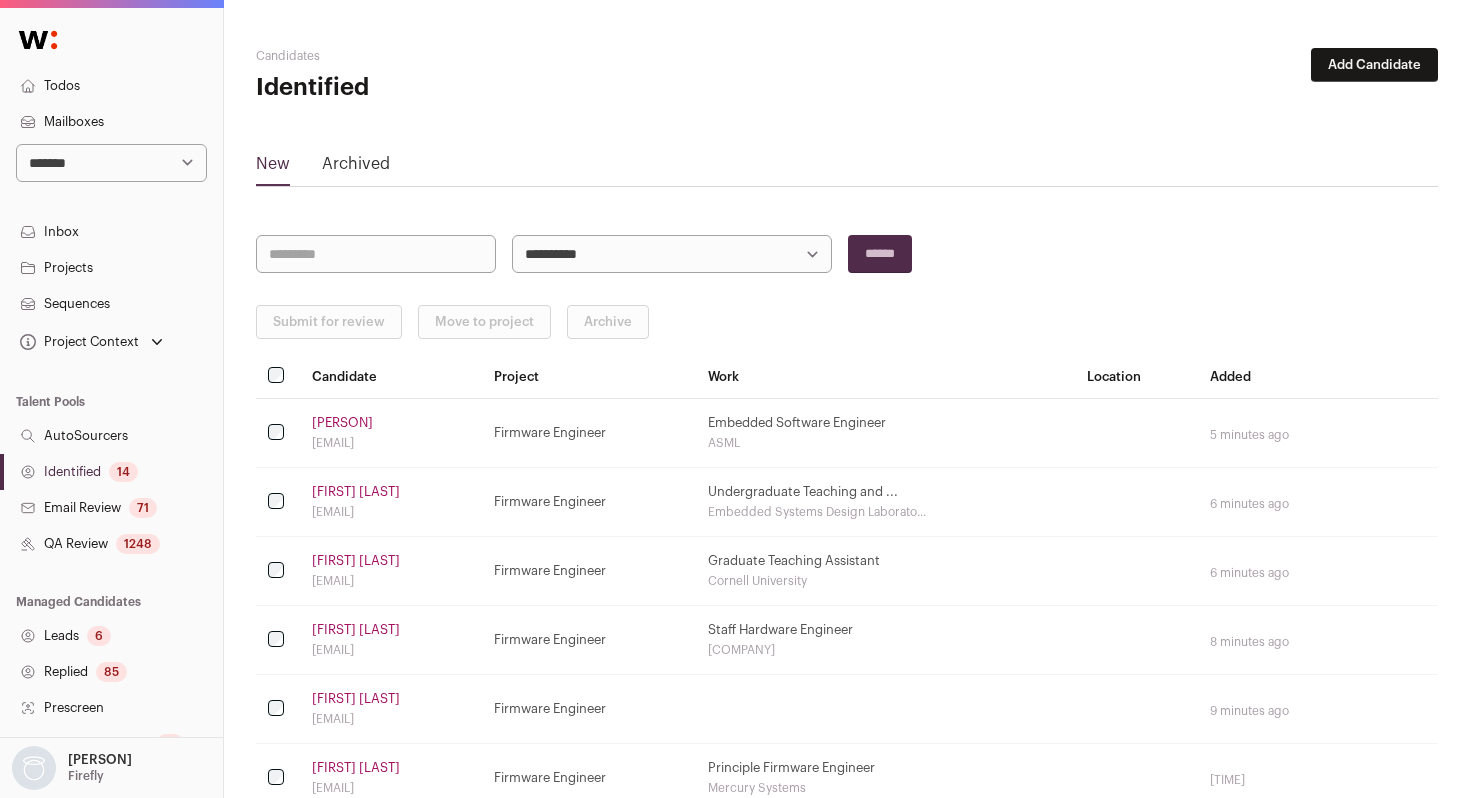 click on "Identified
[NUMBER]" at bounding box center (111, 472) 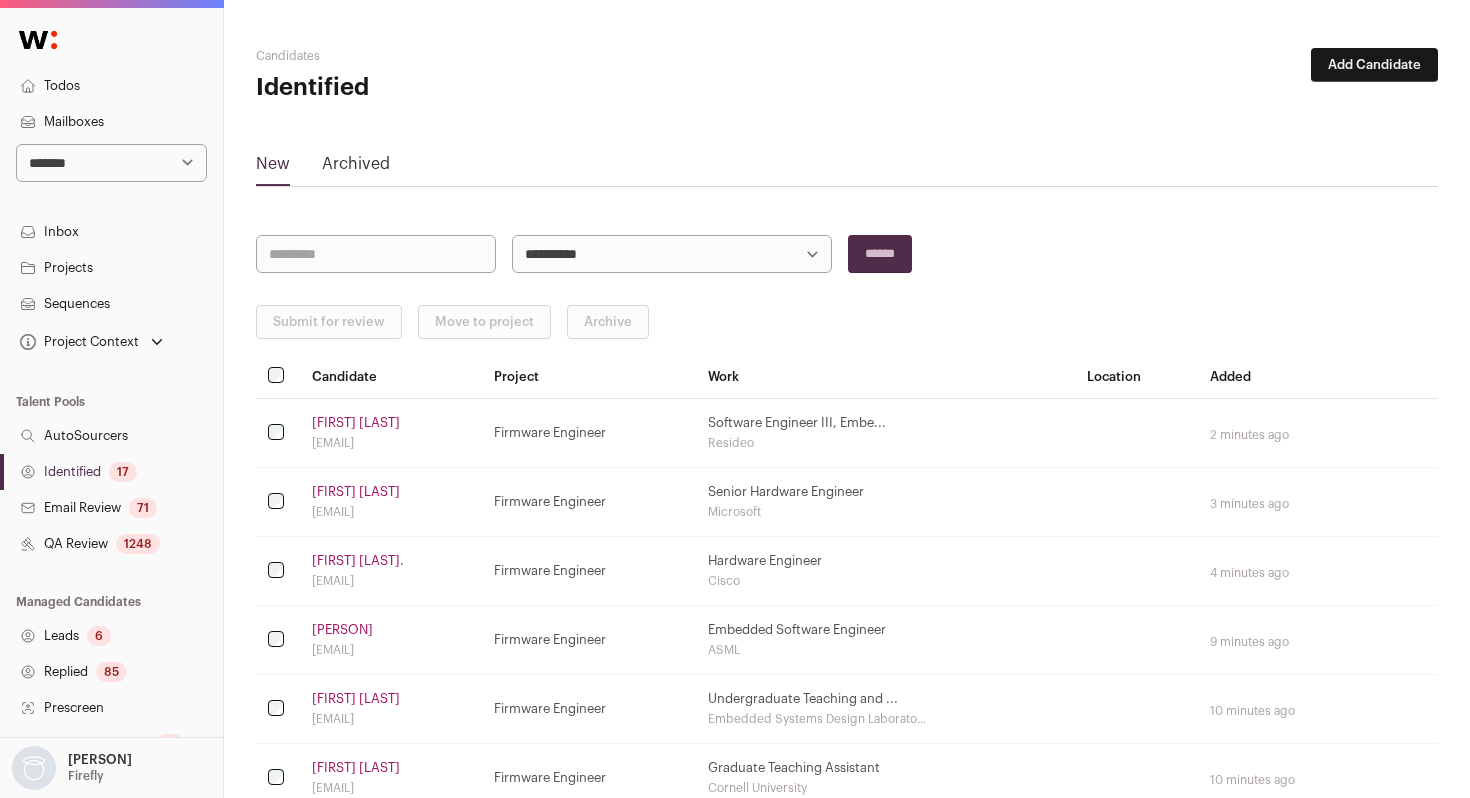click on "Identified
[NUMBER]" at bounding box center (111, 472) 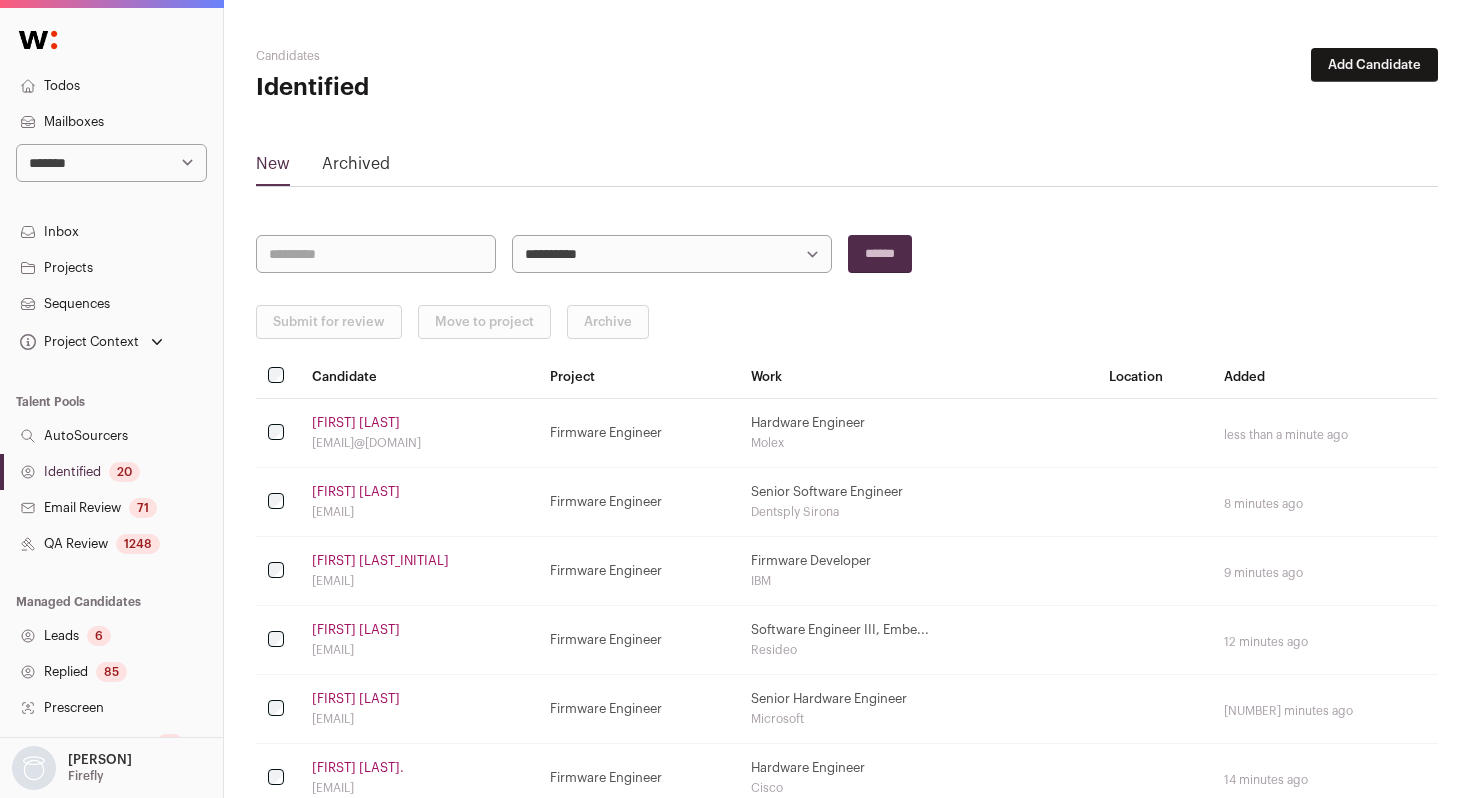 click on "[EMAIL]" at bounding box center [419, 512] 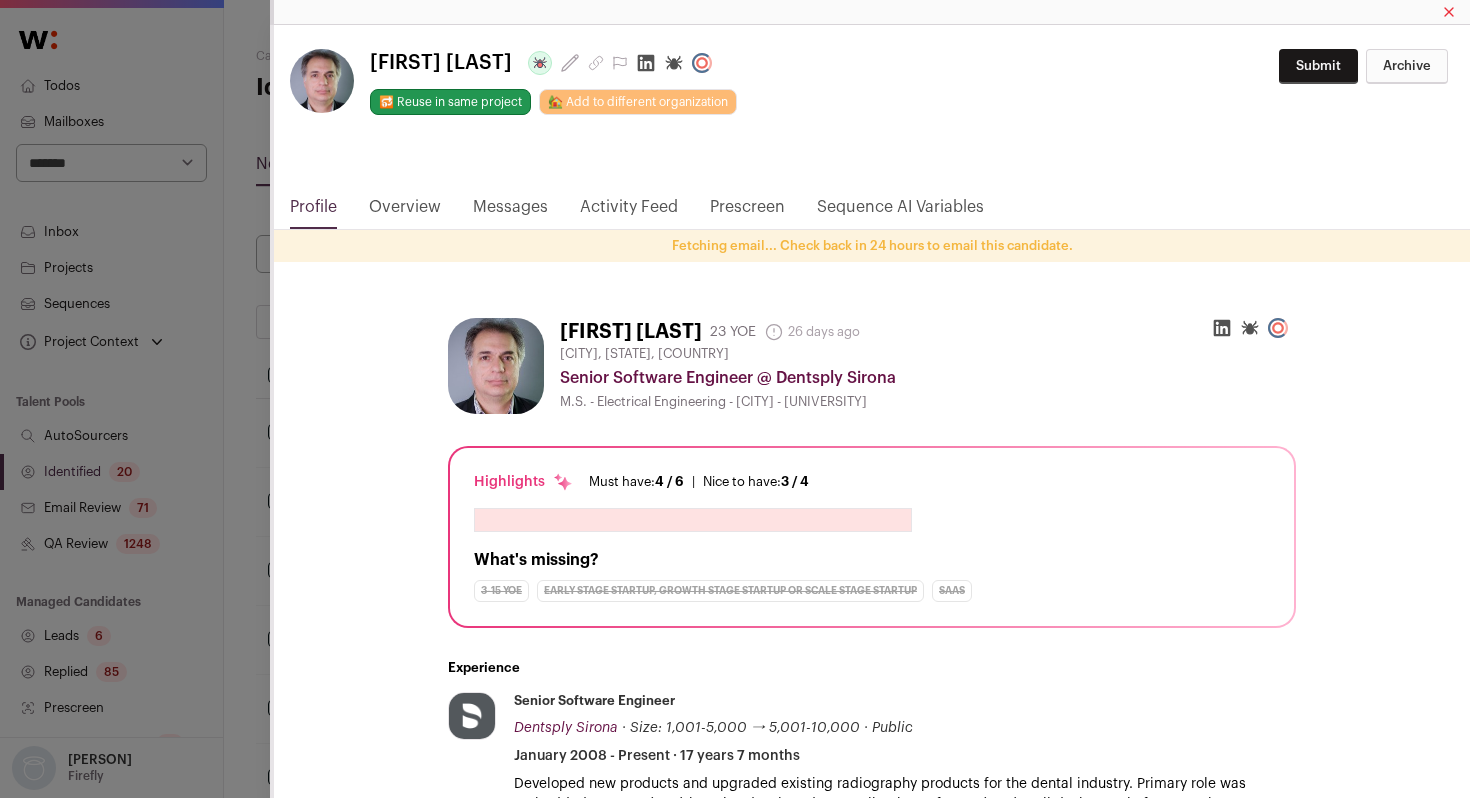 click 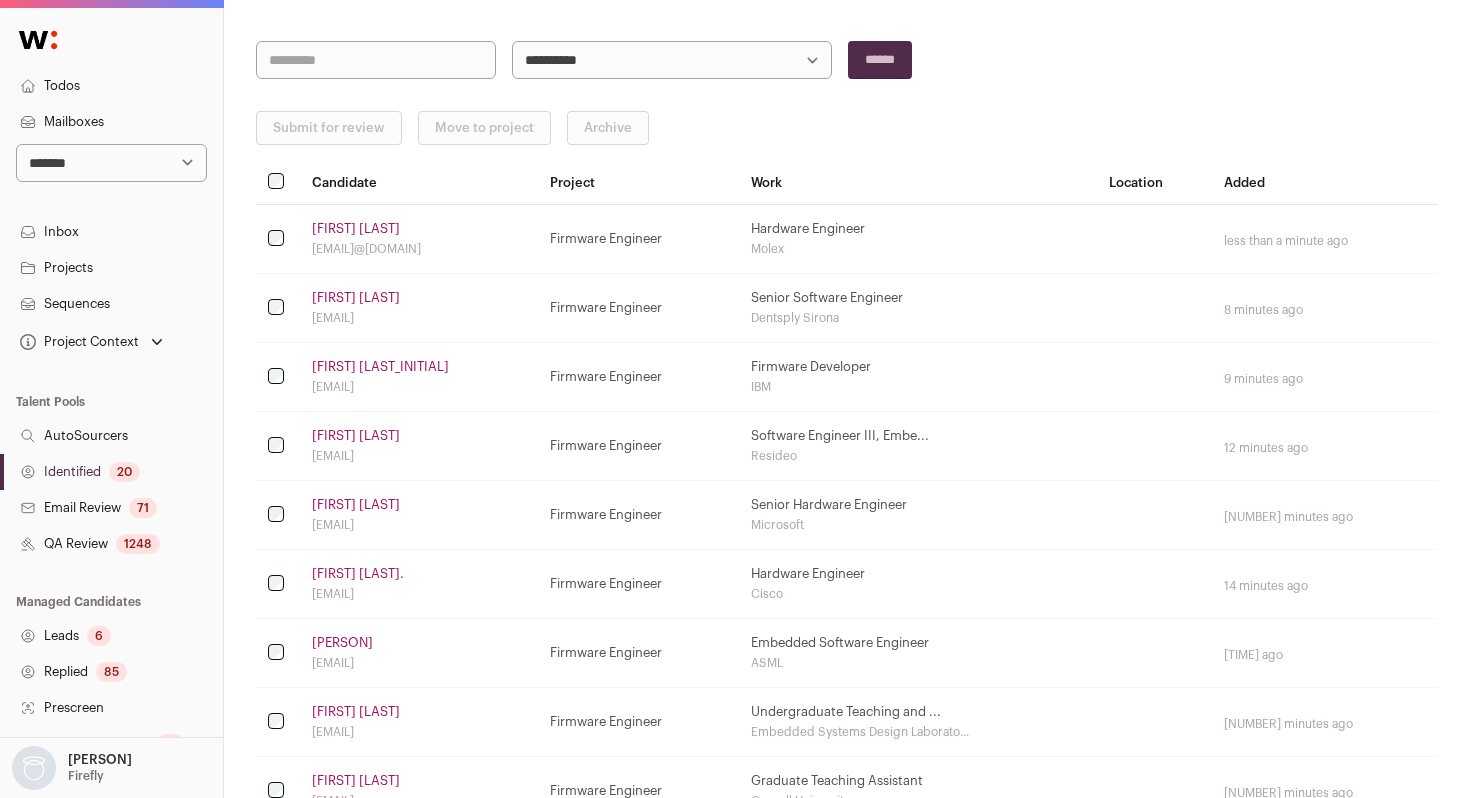 scroll, scrollTop: 214, scrollLeft: 0, axis: vertical 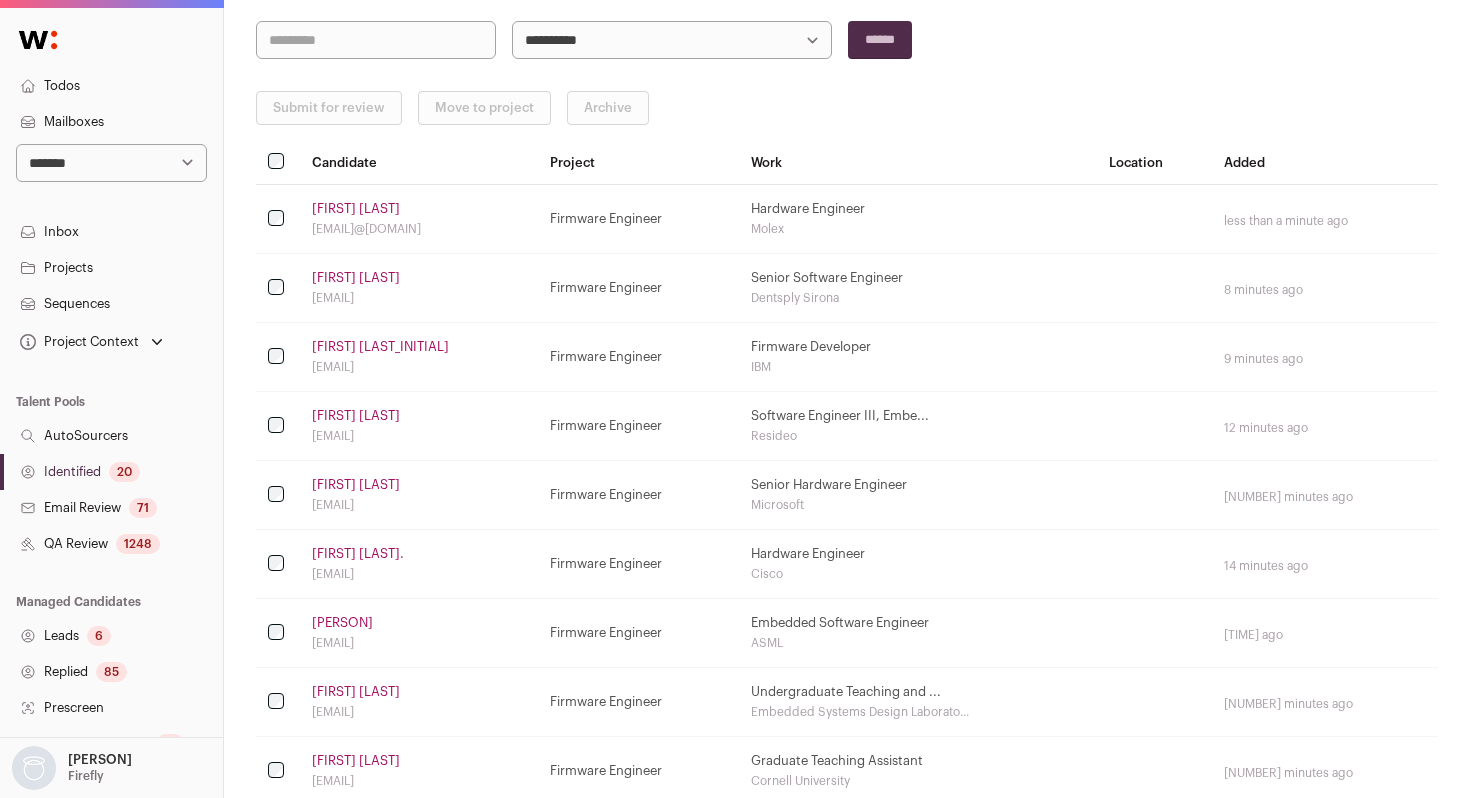 click on "[FIRST] [LAST]" at bounding box center (356, 485) 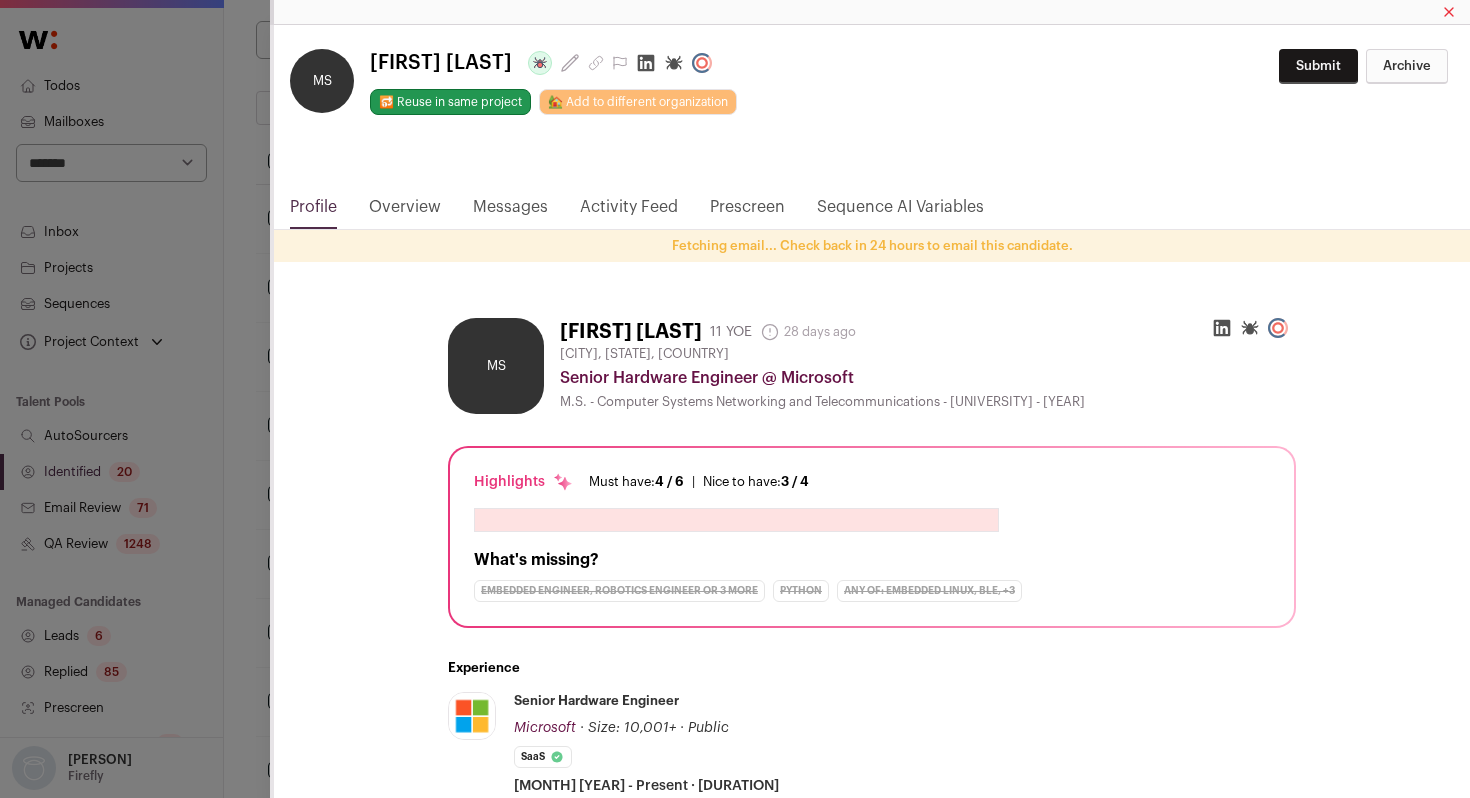 click 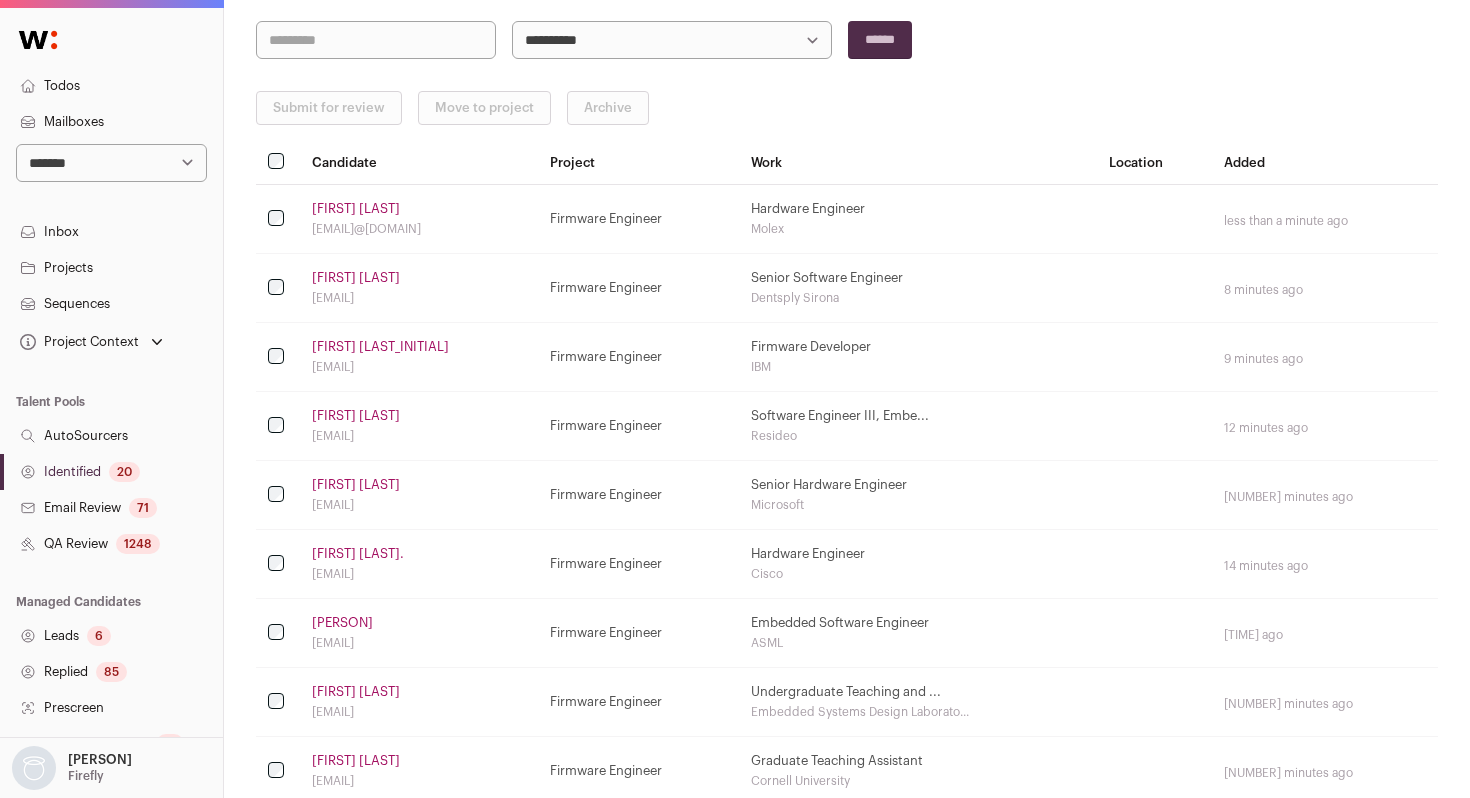 click on "[FIRST] [LAST]." at bounding box center (358, 554) 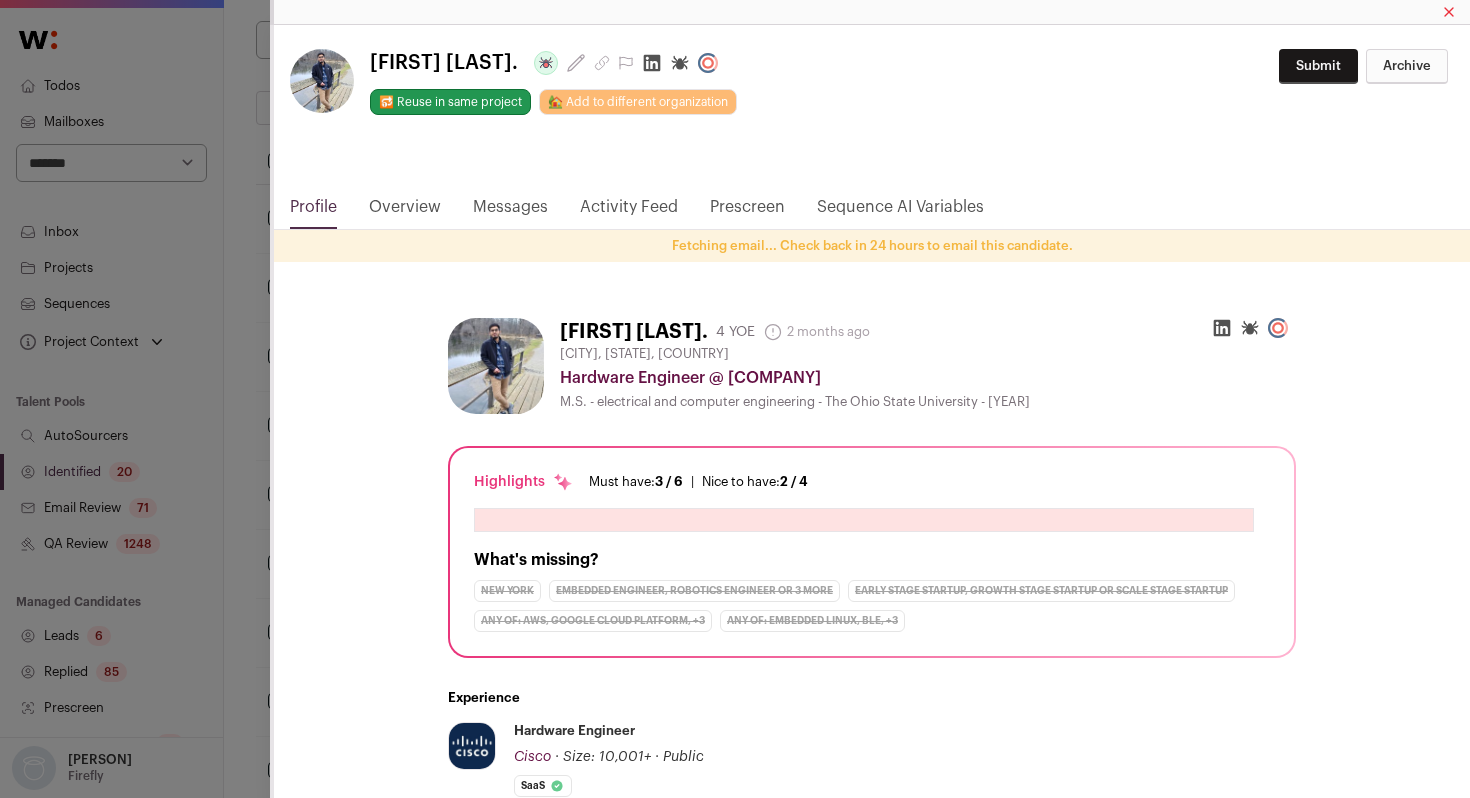 click 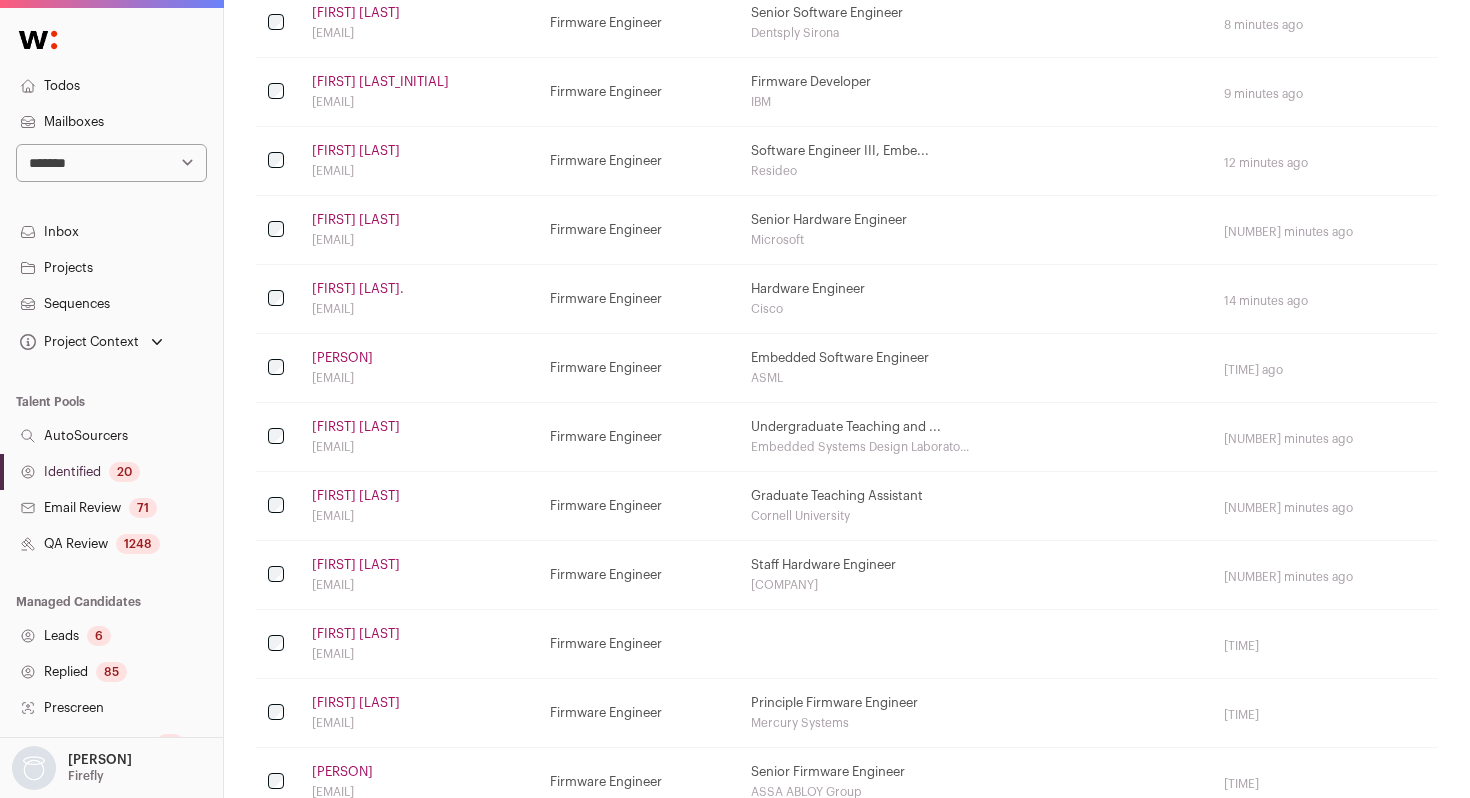 scroll, scrollTop: 491, scrollLeft: 0, axis: vertical 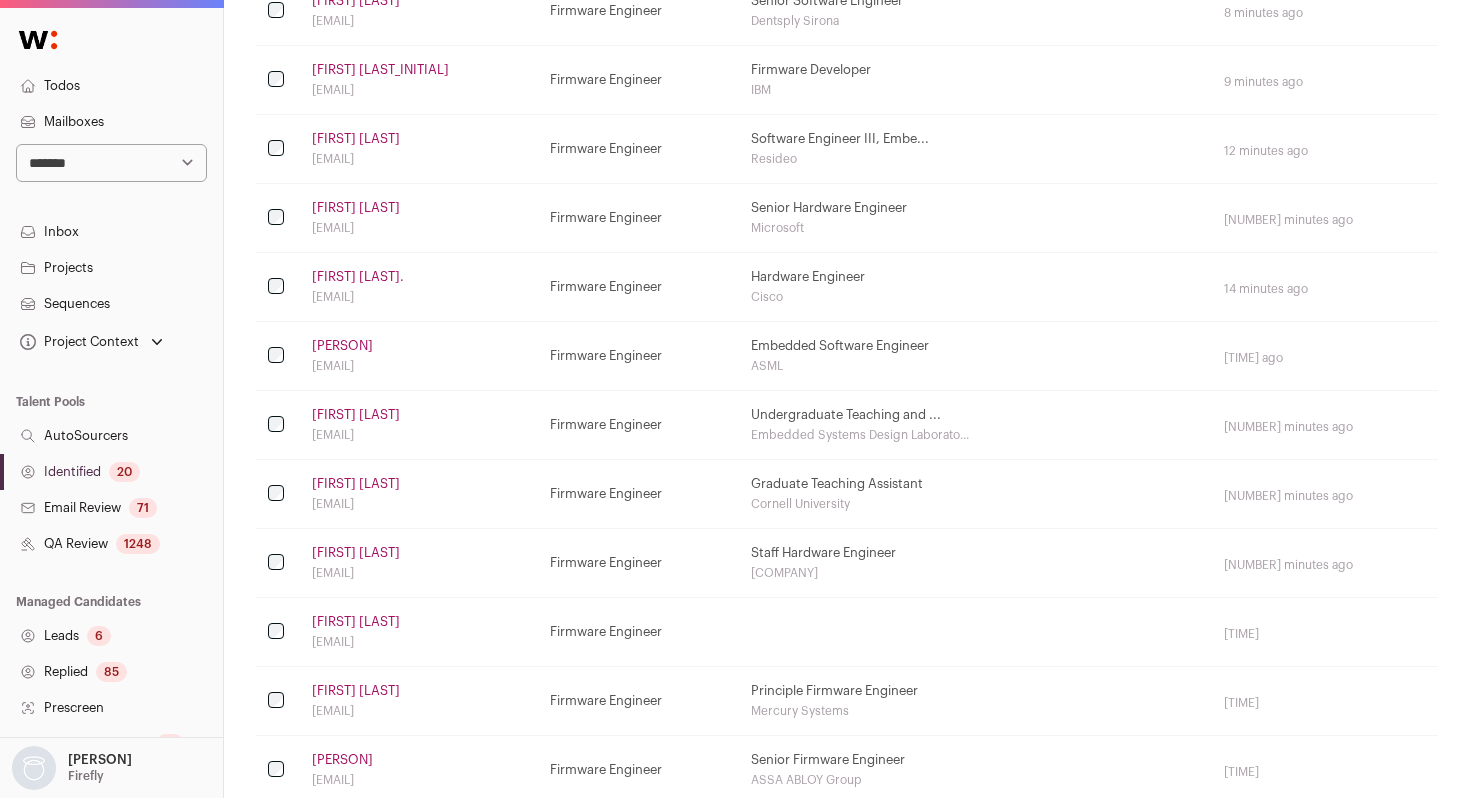 click on "[PERSON]
[EMAIL]" at bounding box center (419, 494) 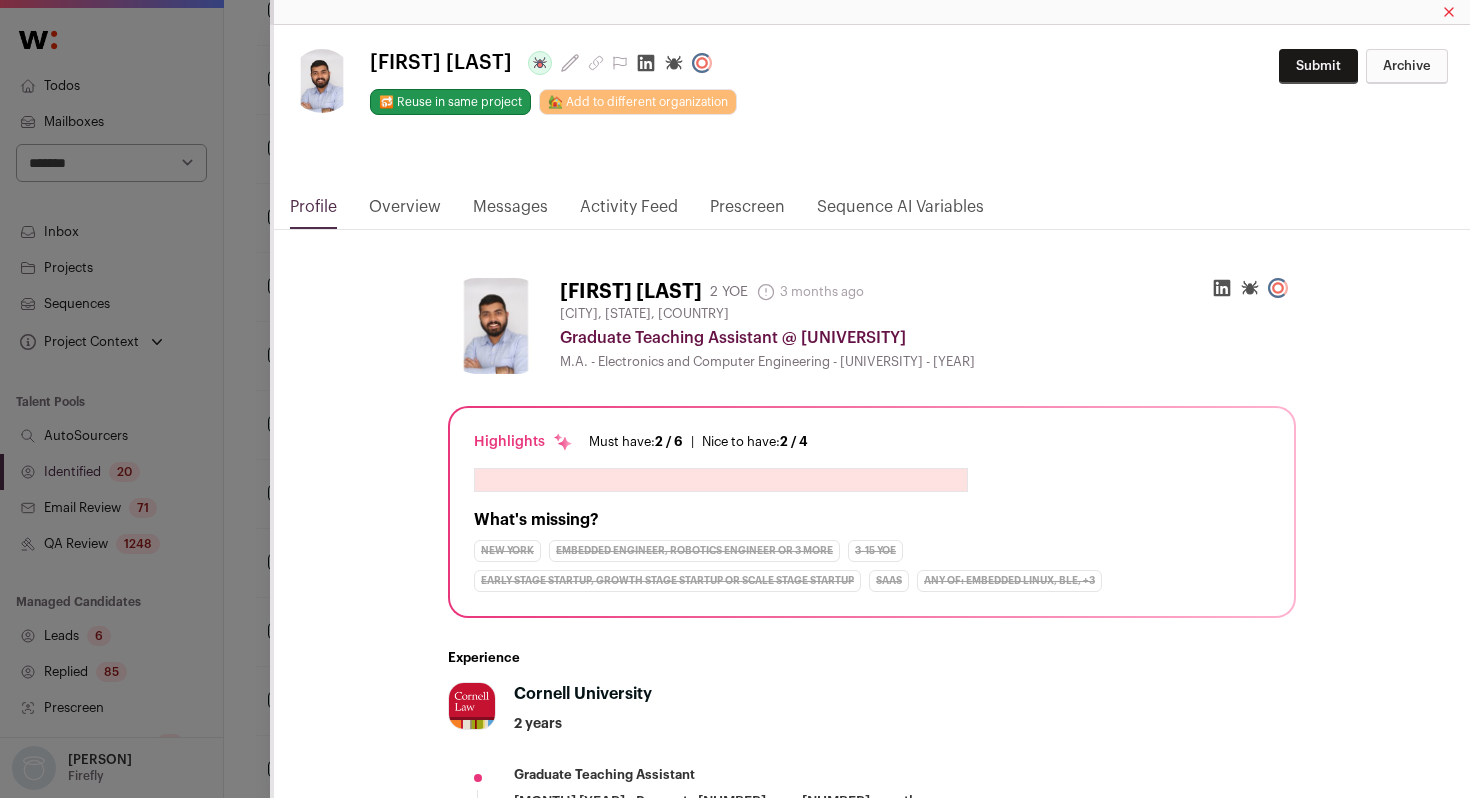 click 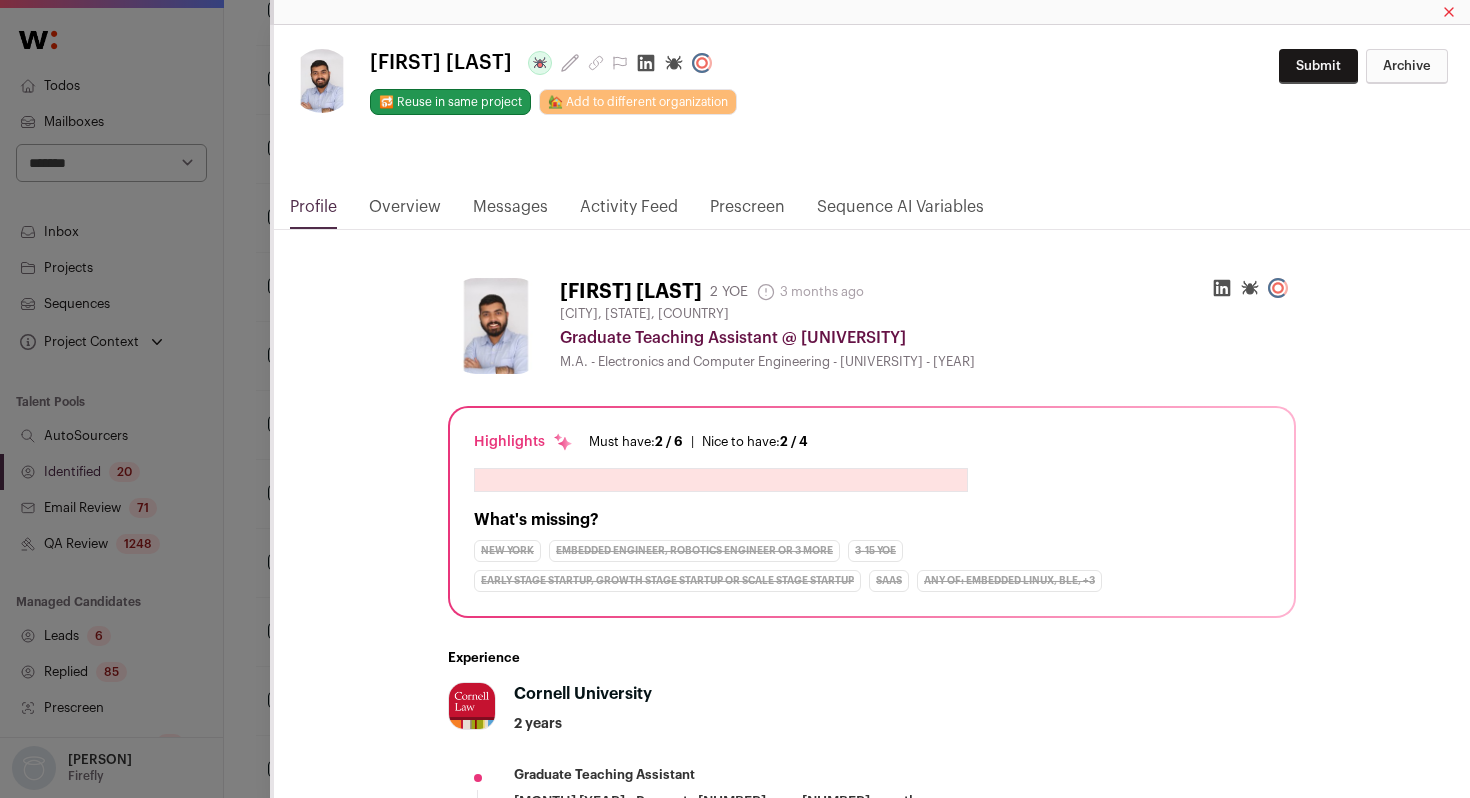 click on "**********" at bounding box center (735, 399) 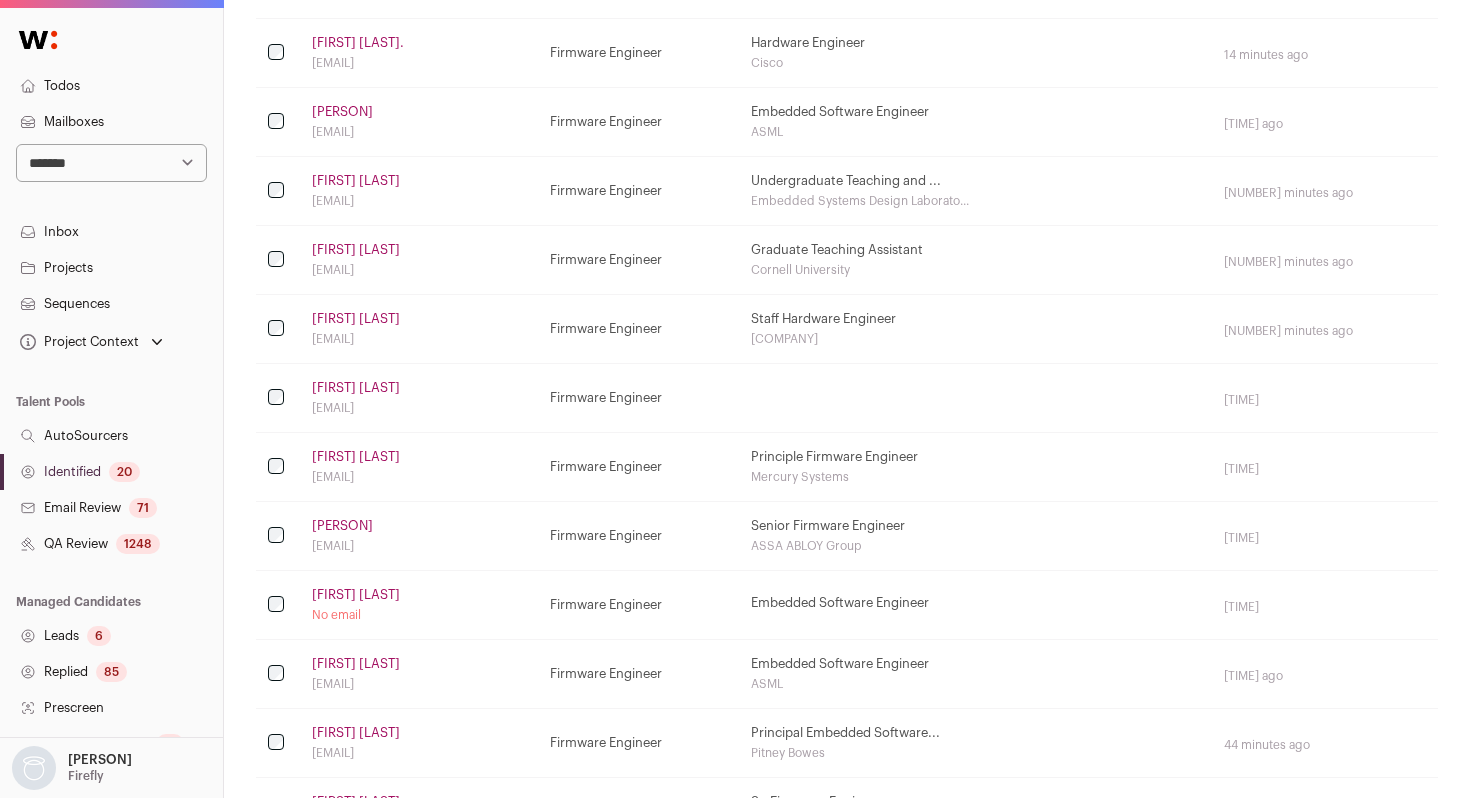 scroll, scrollTop: 729, scrollLeft: 0, axis: vertical 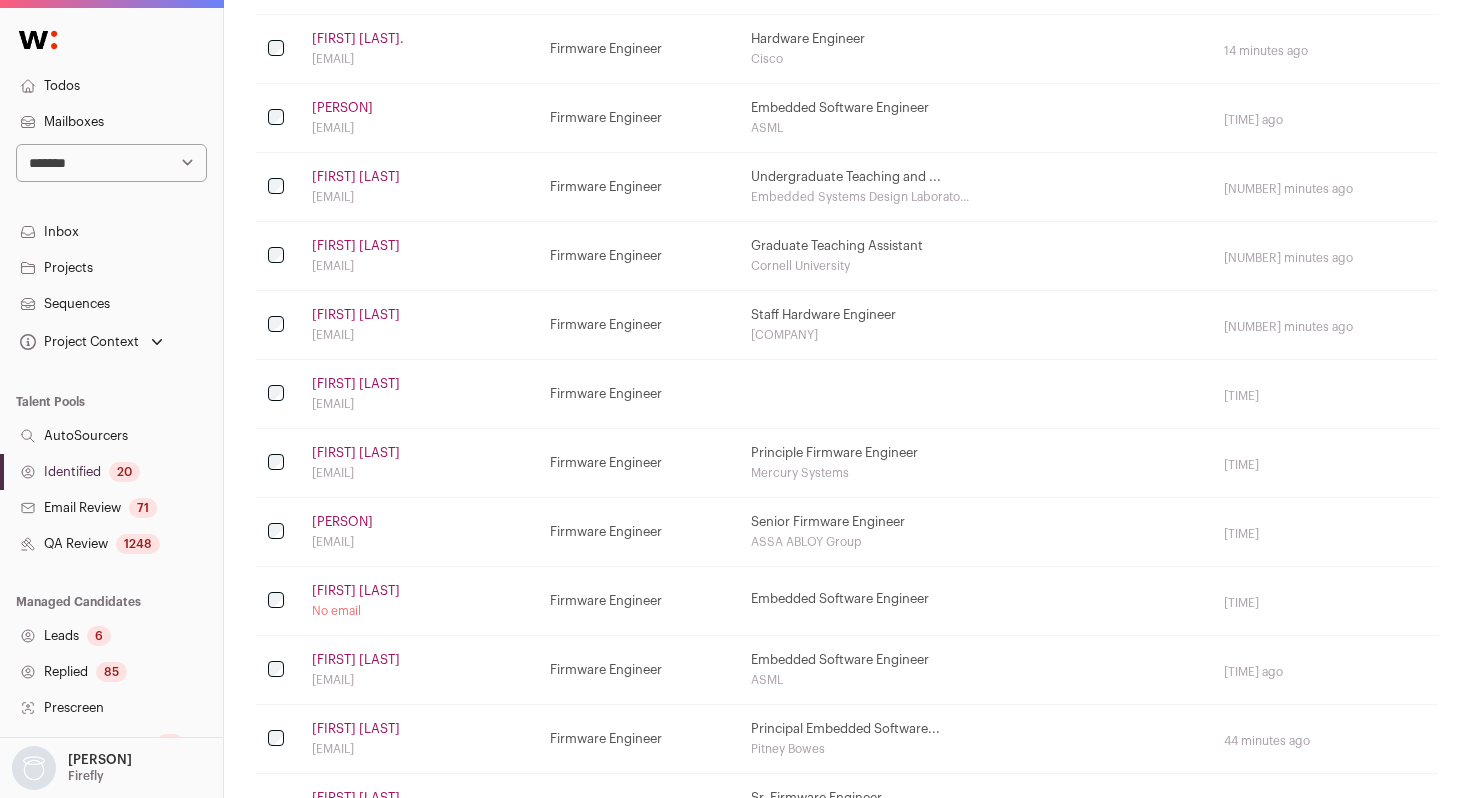click on "[FIRST] [LAST]" at bounding box center [356, 591] 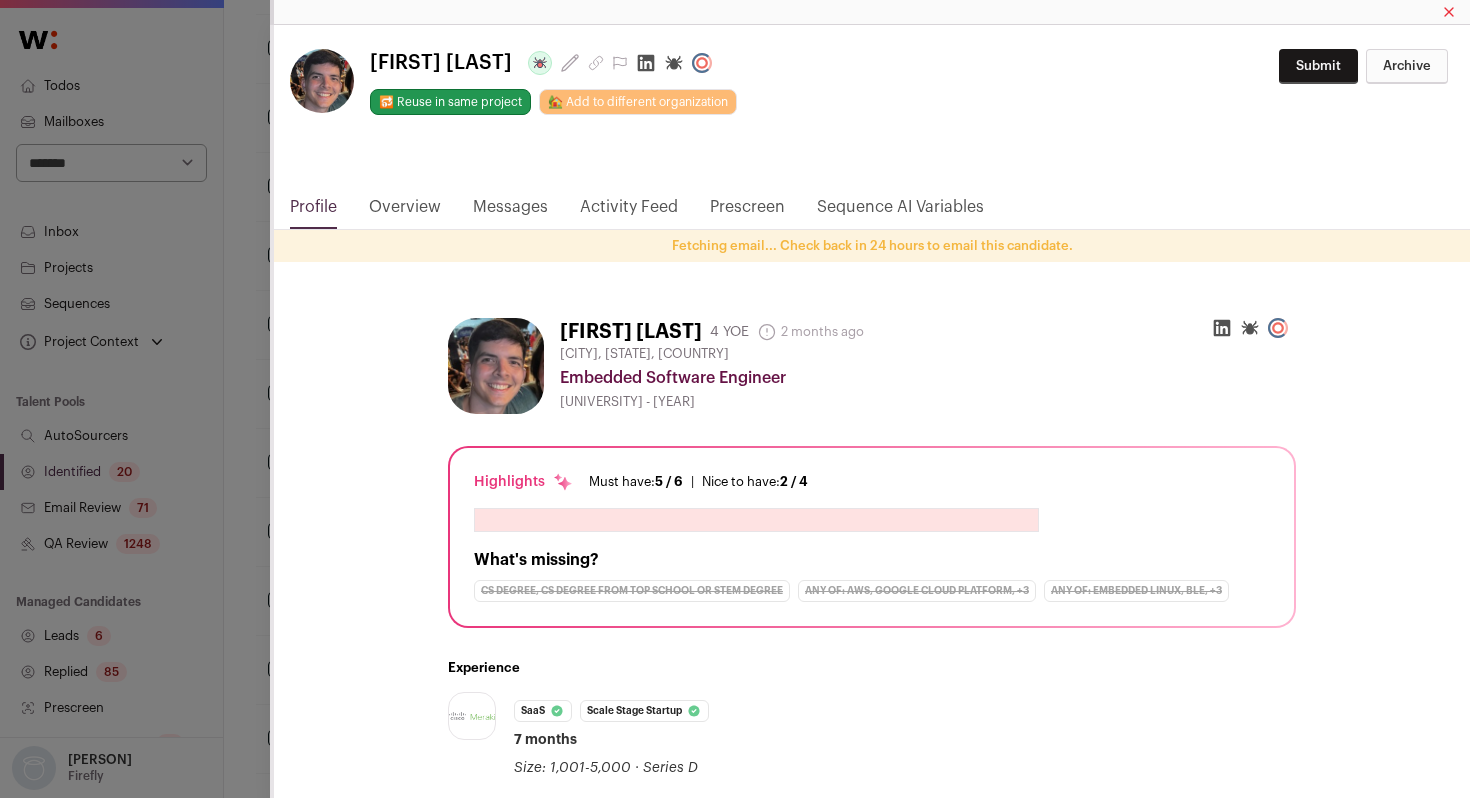 click 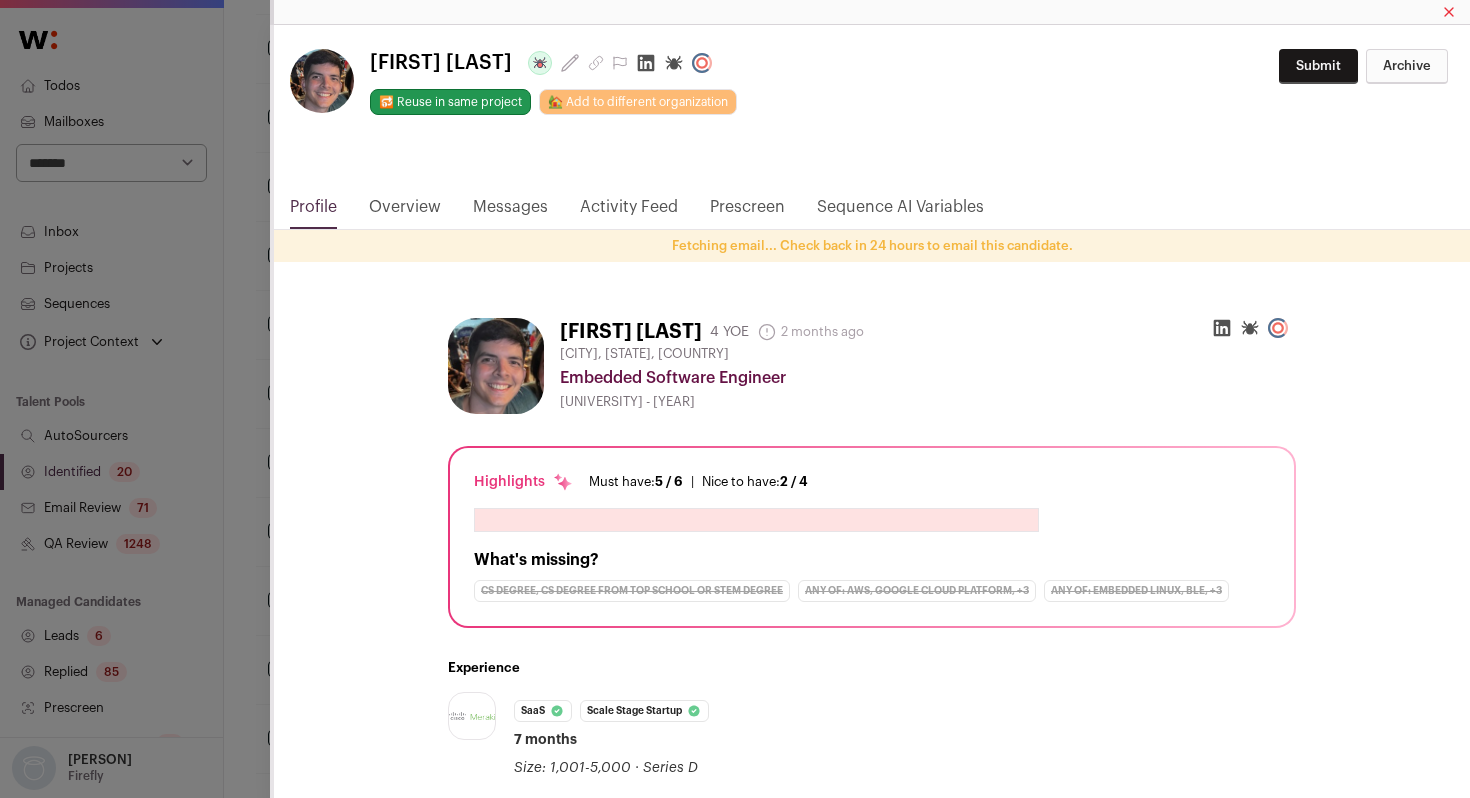 click on "**********" at bounding box center (735, 399) 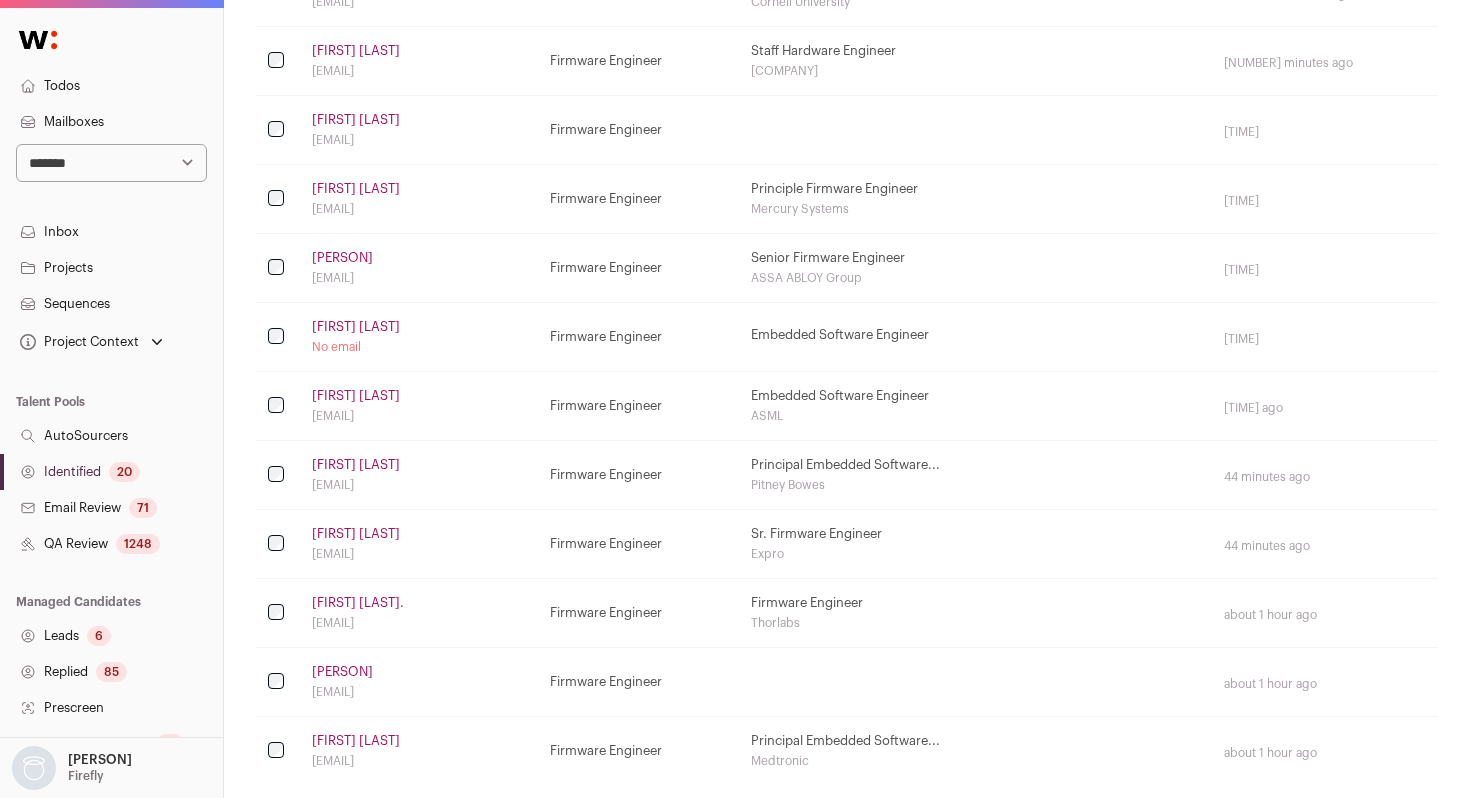scroll, scrollTop: 1002, scrollLeft: 0, axis: vertical 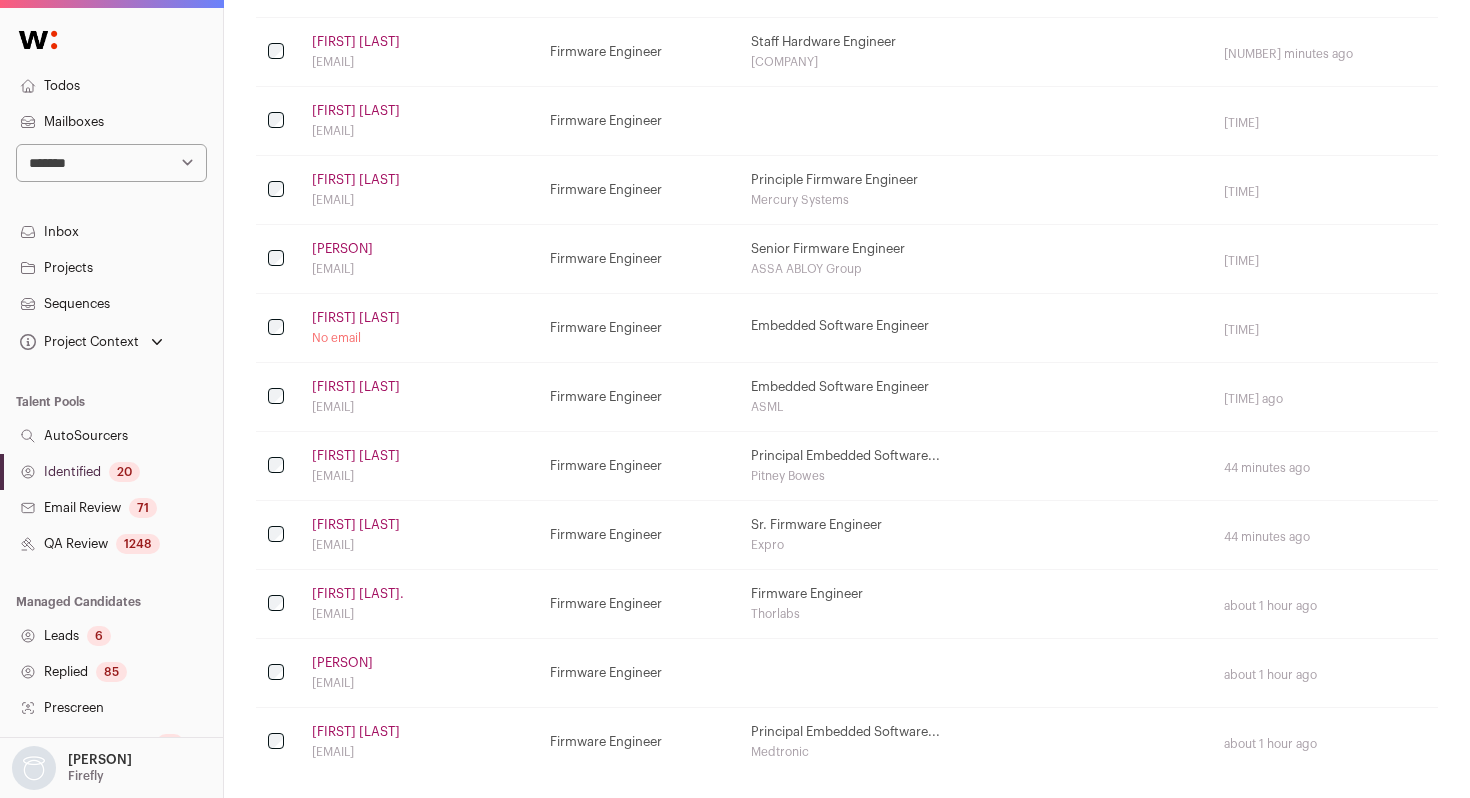 click on "[FIRST] [LAST]" at bounding box center [356, 525] 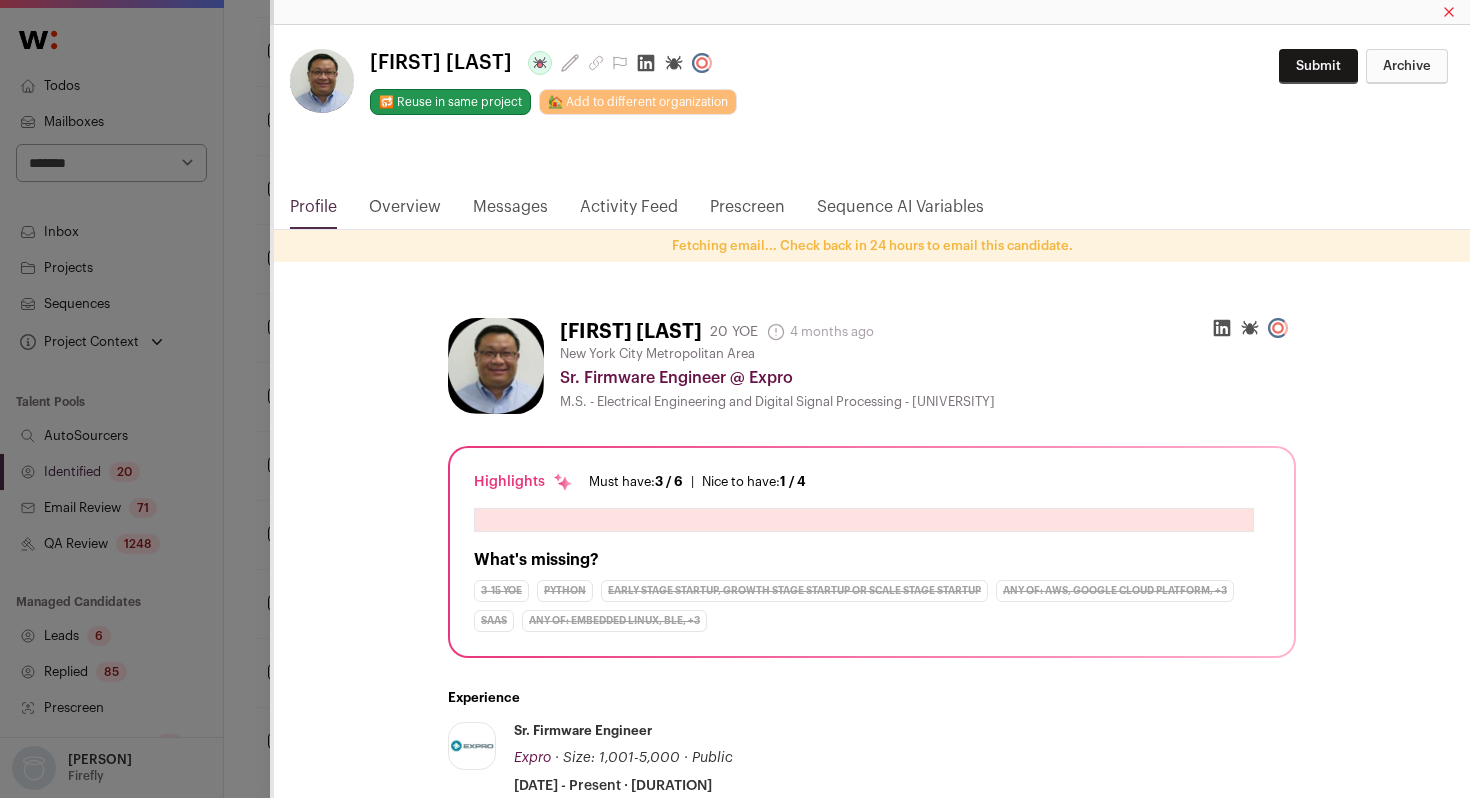 click 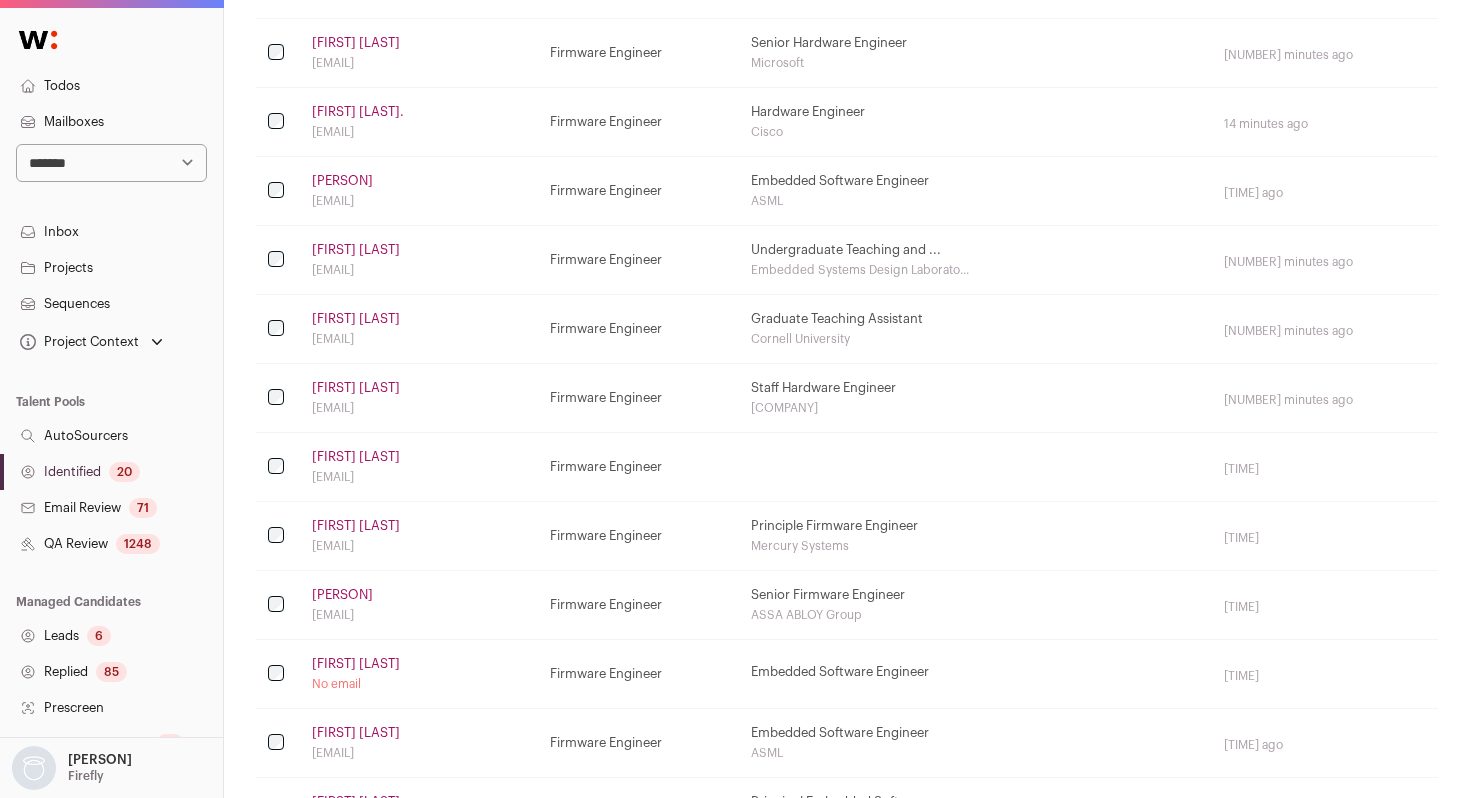 scroll, scrollTop: 0, scrollLeft: 0, axis: both 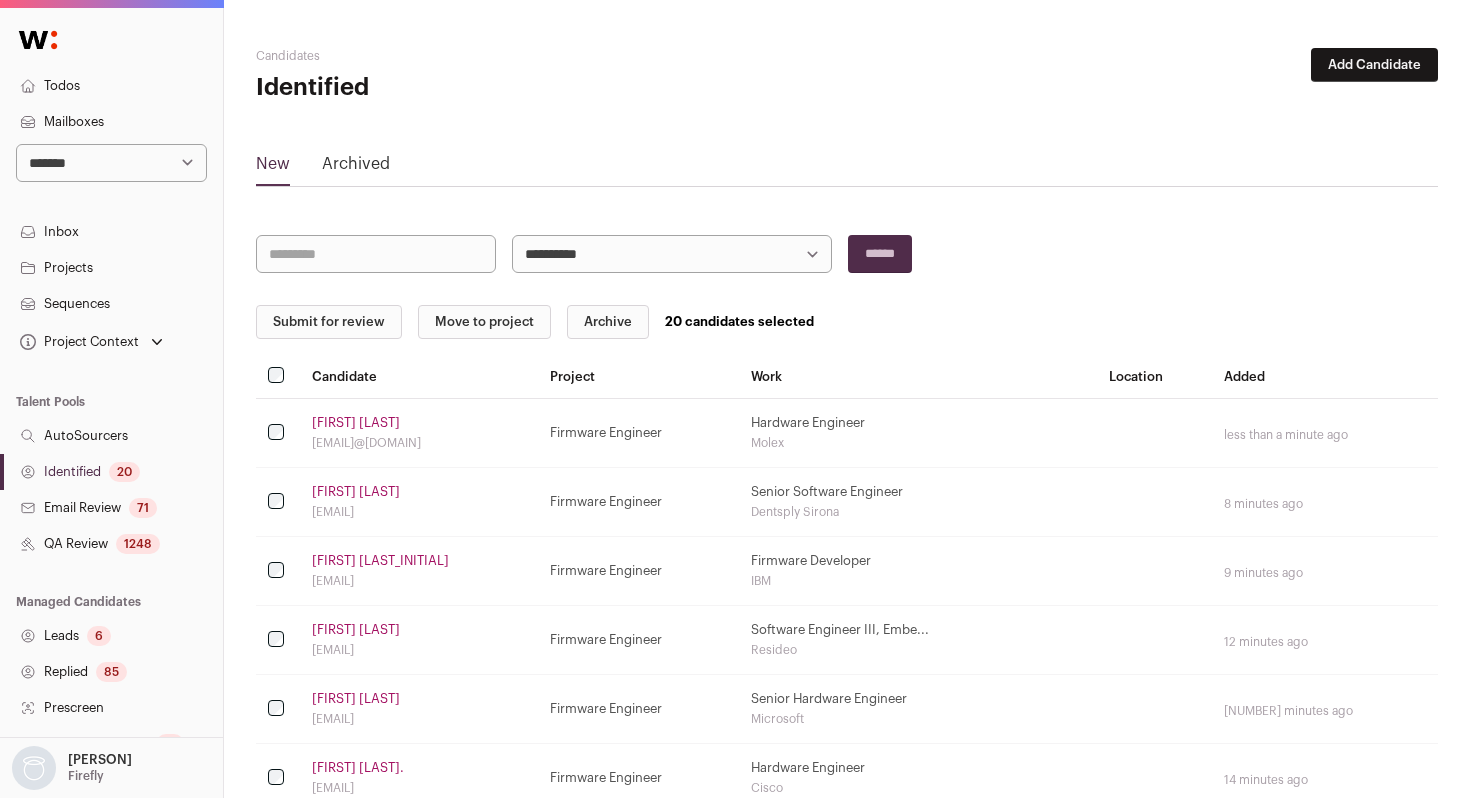 click on "Submit for review" at bounding box center (329, 322) 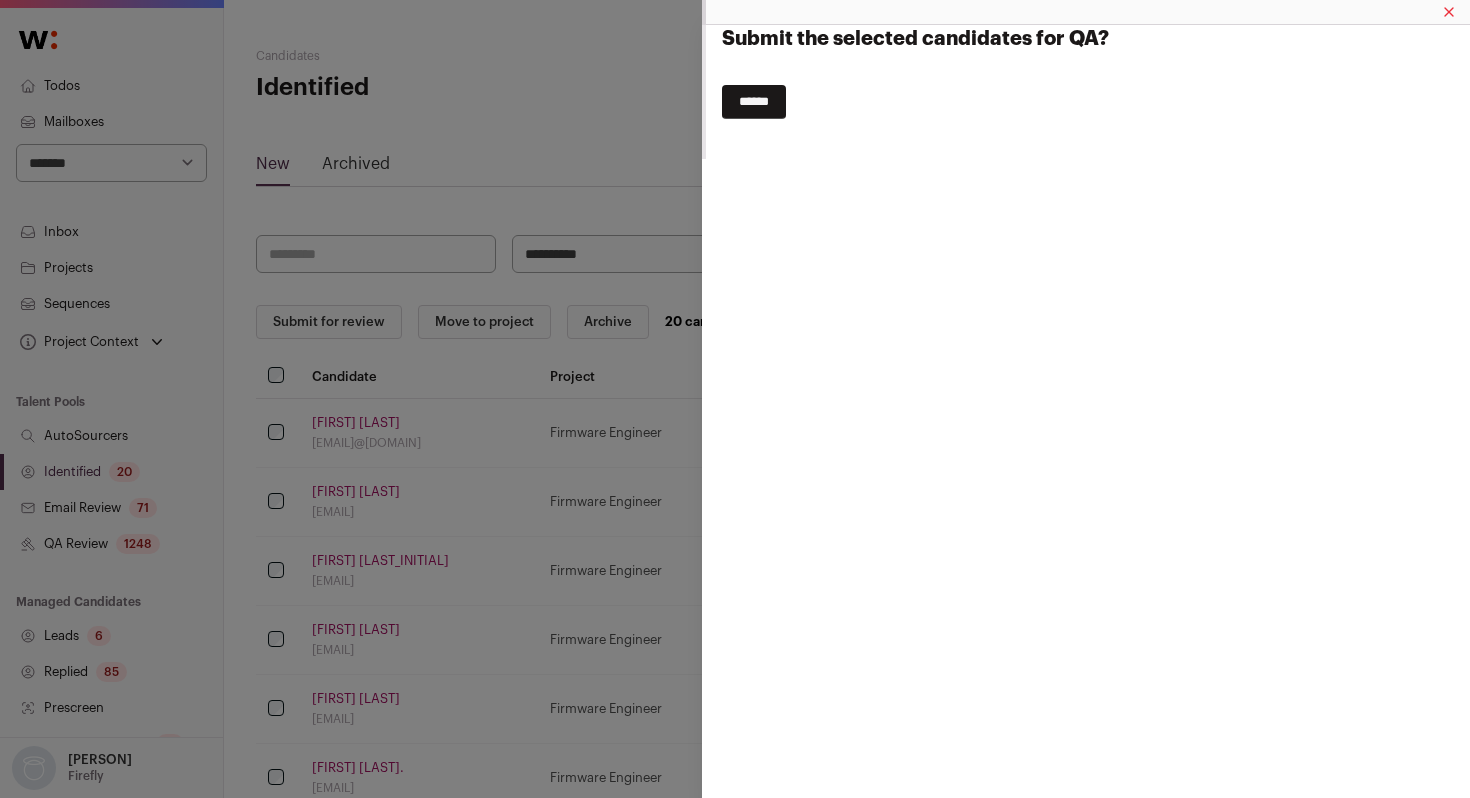 click on "******" at bounding box center (754, 102) 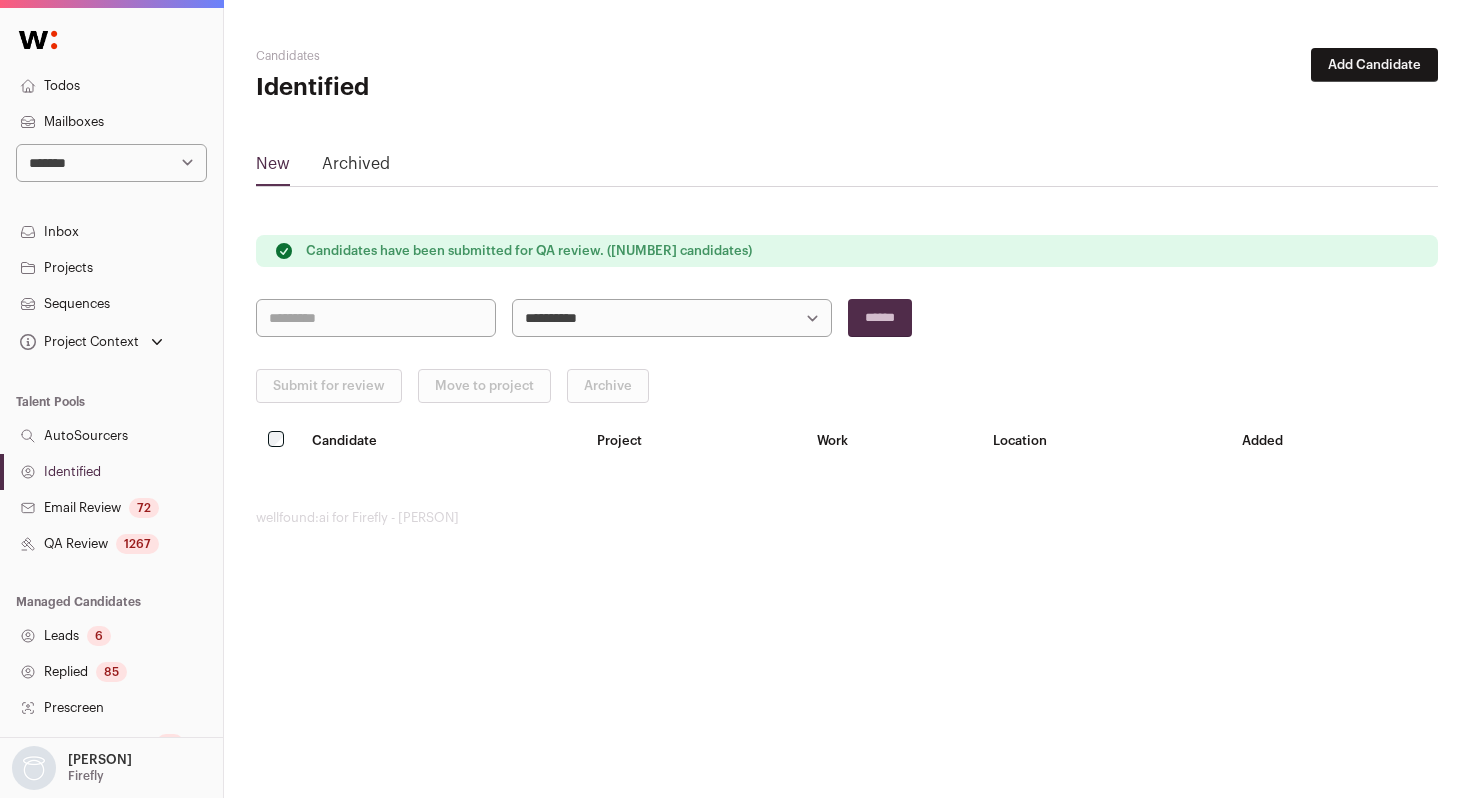 click on "**********" at bounding box center (111, 163) 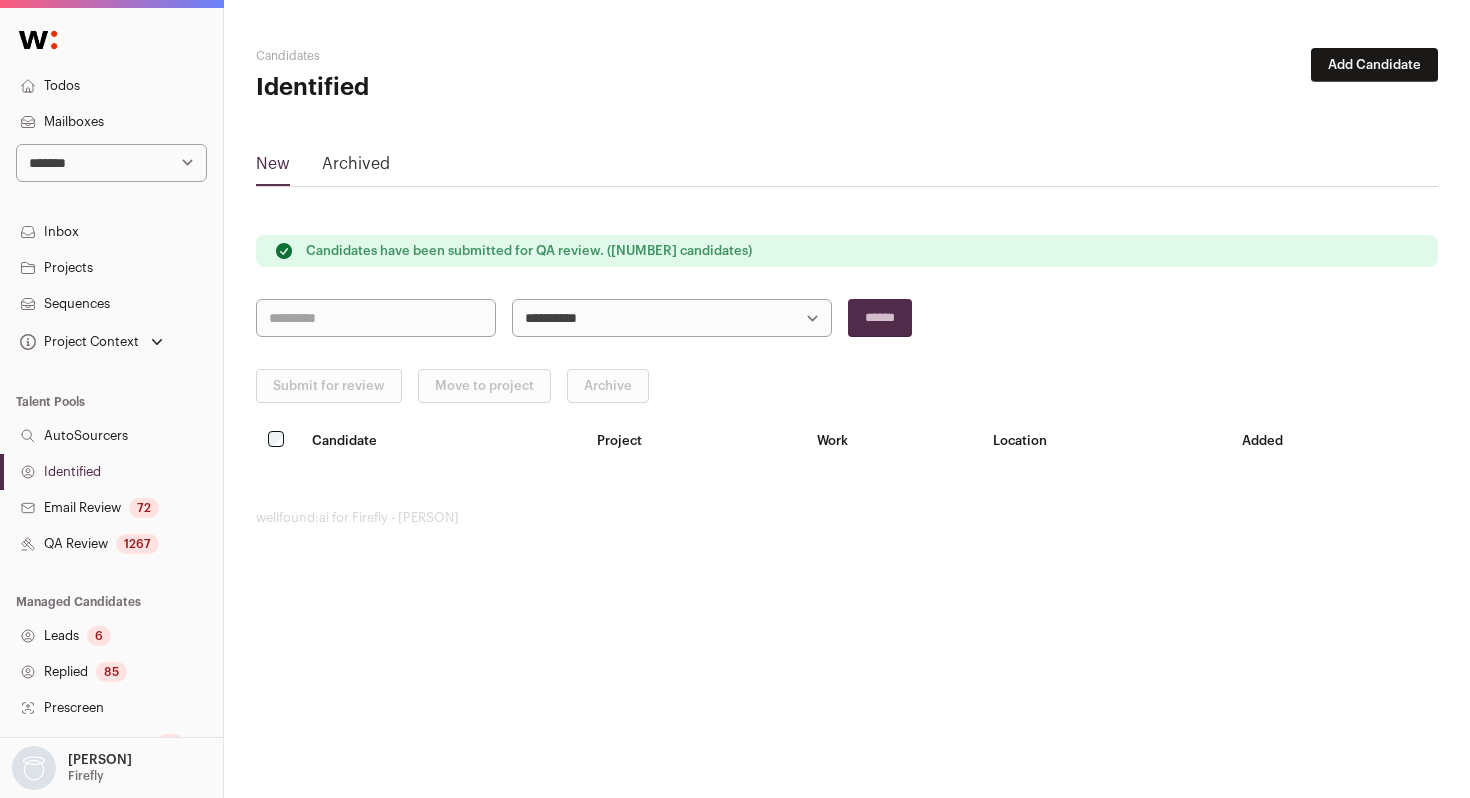 select on "***" 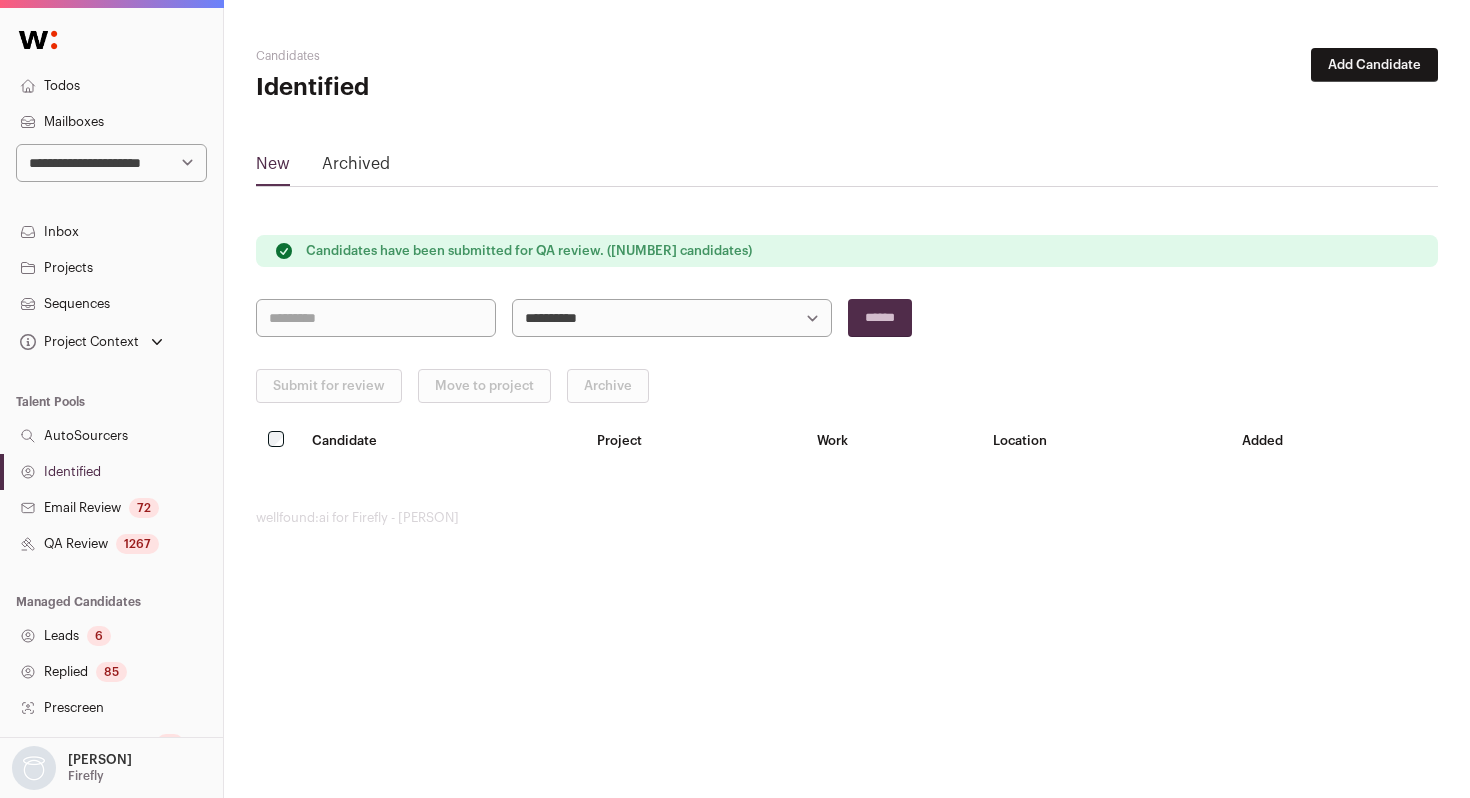 click on "QA Review
1267" at bounding box center (111, 544) 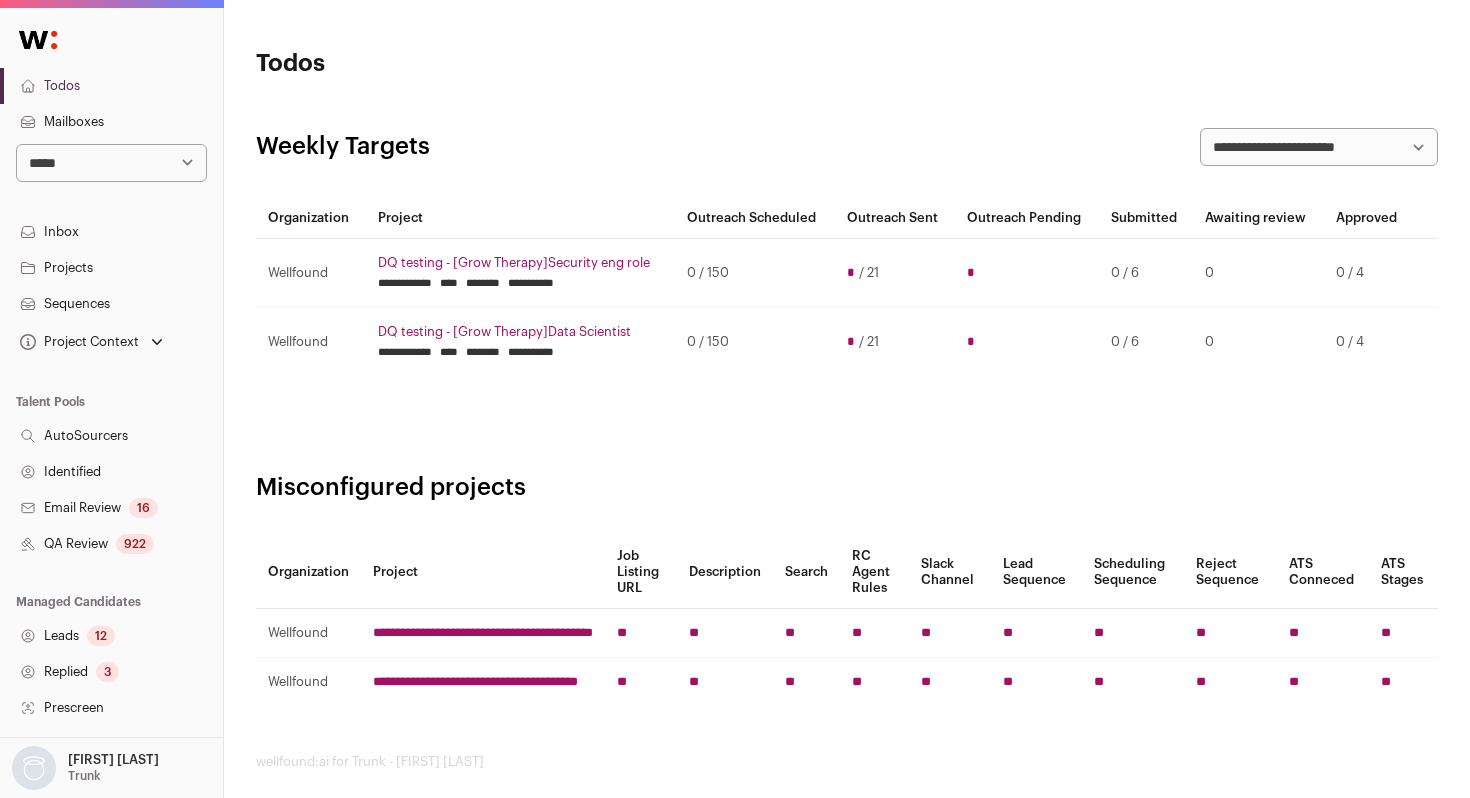 scroll, scrollTop: 0, scrollLeft: 0, axis: both 